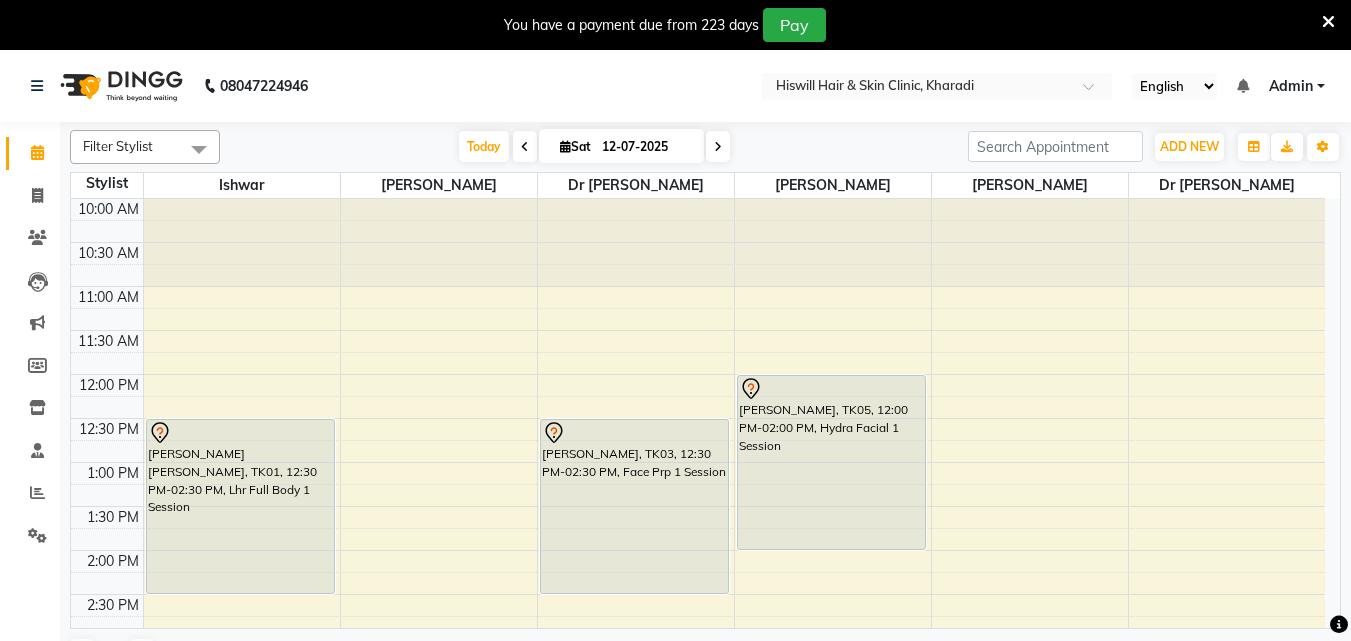 scroll, scrollTop: 0, scrollLeft: 0, axis: both 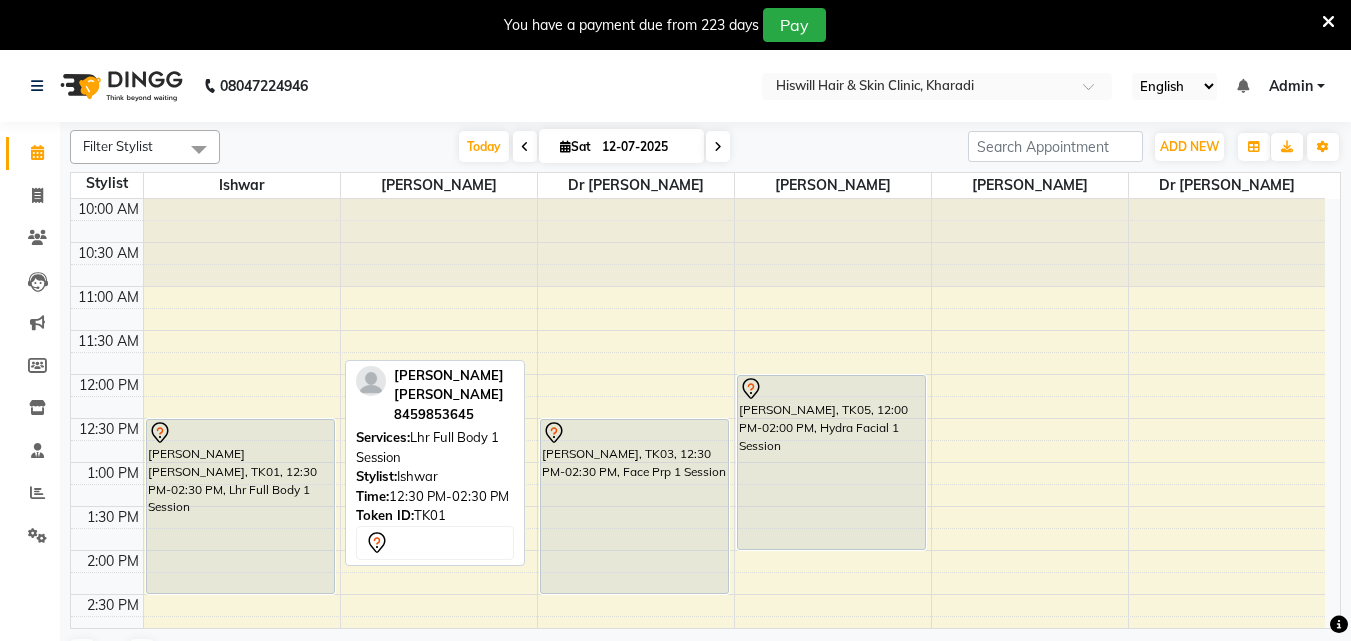 click on "amol amol, TK01, 12:30 PM-02:30 PM, Lhr Full Body 1 Session             Sidharth, TK02, 05:30 PM-07:30 PM, Normal Prp 1 Session" at bounding box center (242, 682) 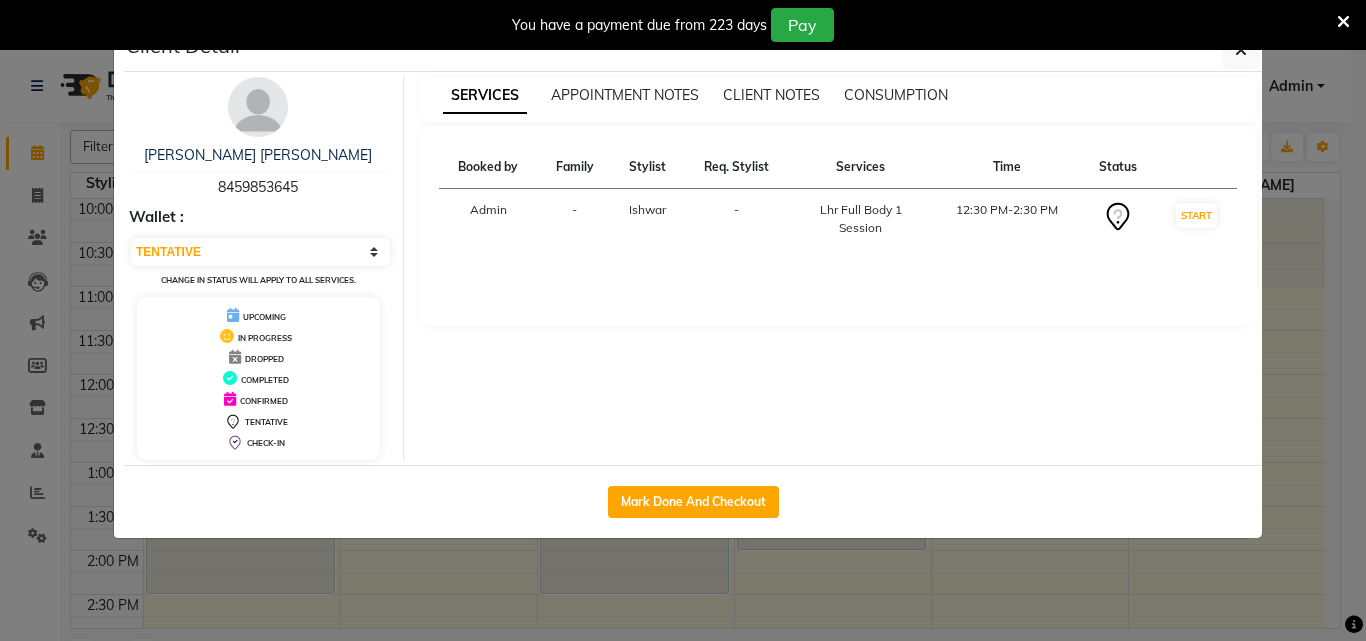click on "UPCOMING" at bounding box center [264, 317] 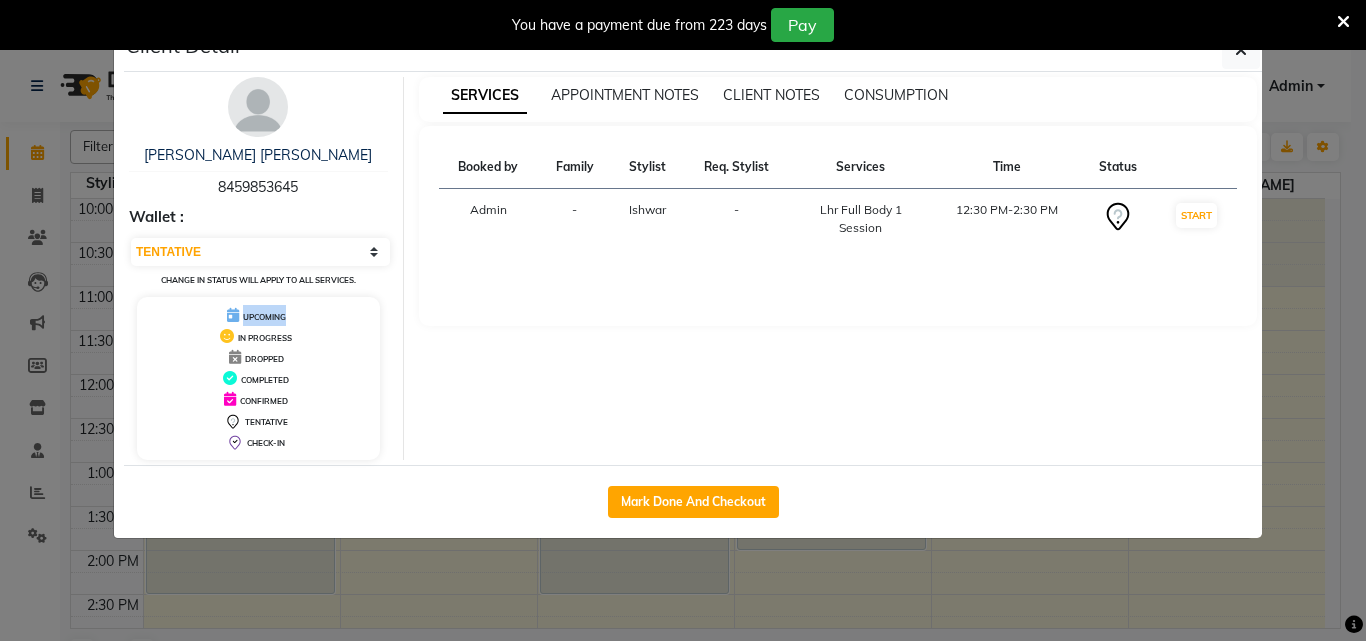 click on "UPCOMING" at bounding box center (264, 317) 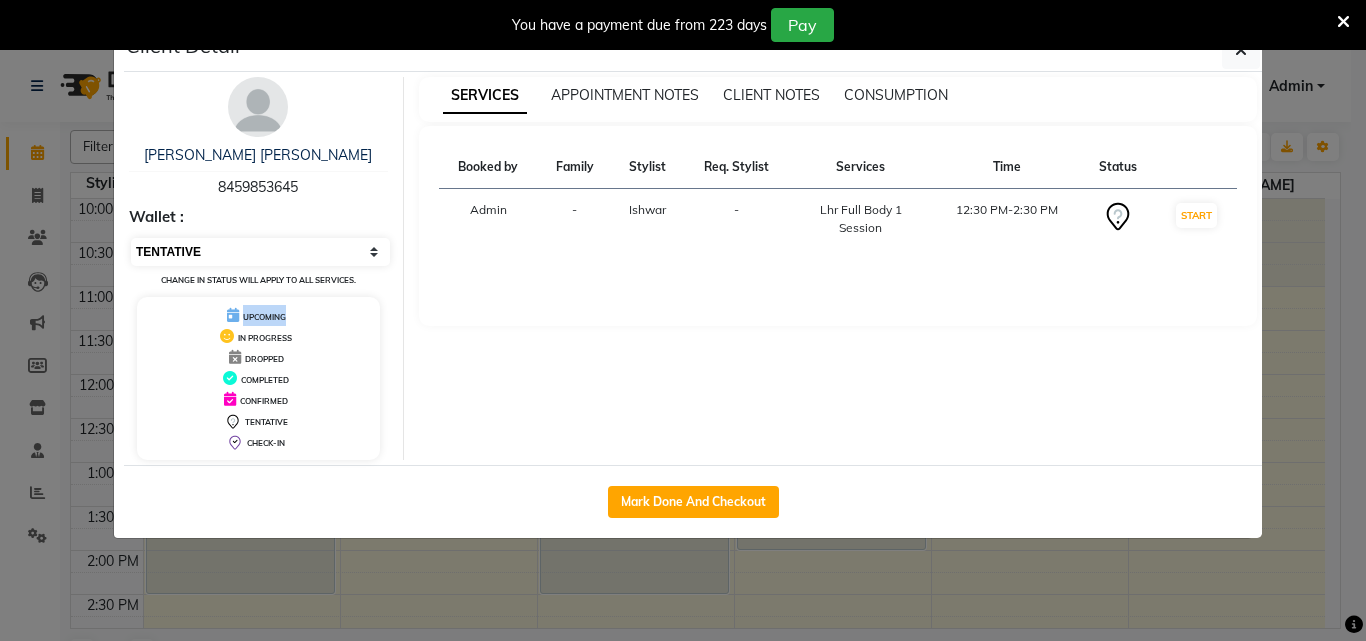 click on "Select IN SERVICE CONFIRMED TENTATIVE CHECK IN MARK DONE DROPPED UPCOMING" at bounding box center [260, 252] 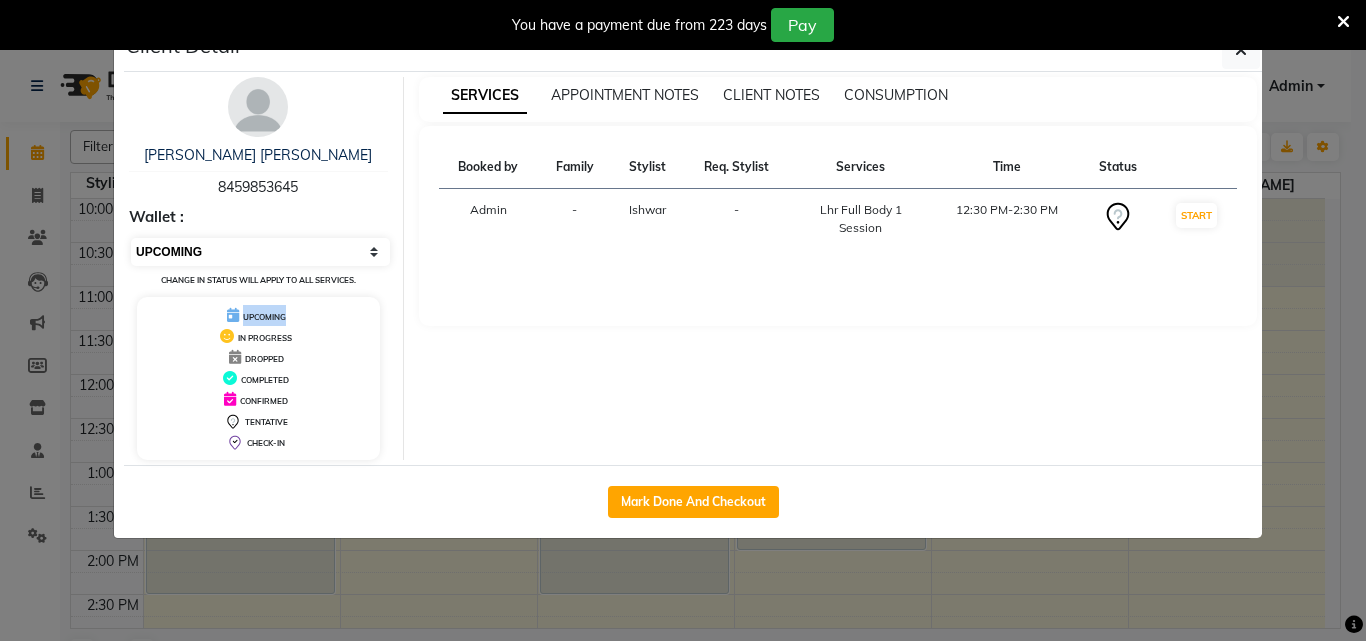 click on "Select IN SERVICE CONFIRMED TENTATIVE CHECK IN MARK DONE DROPPED UPCOMING" at bounding box center (260, 252) 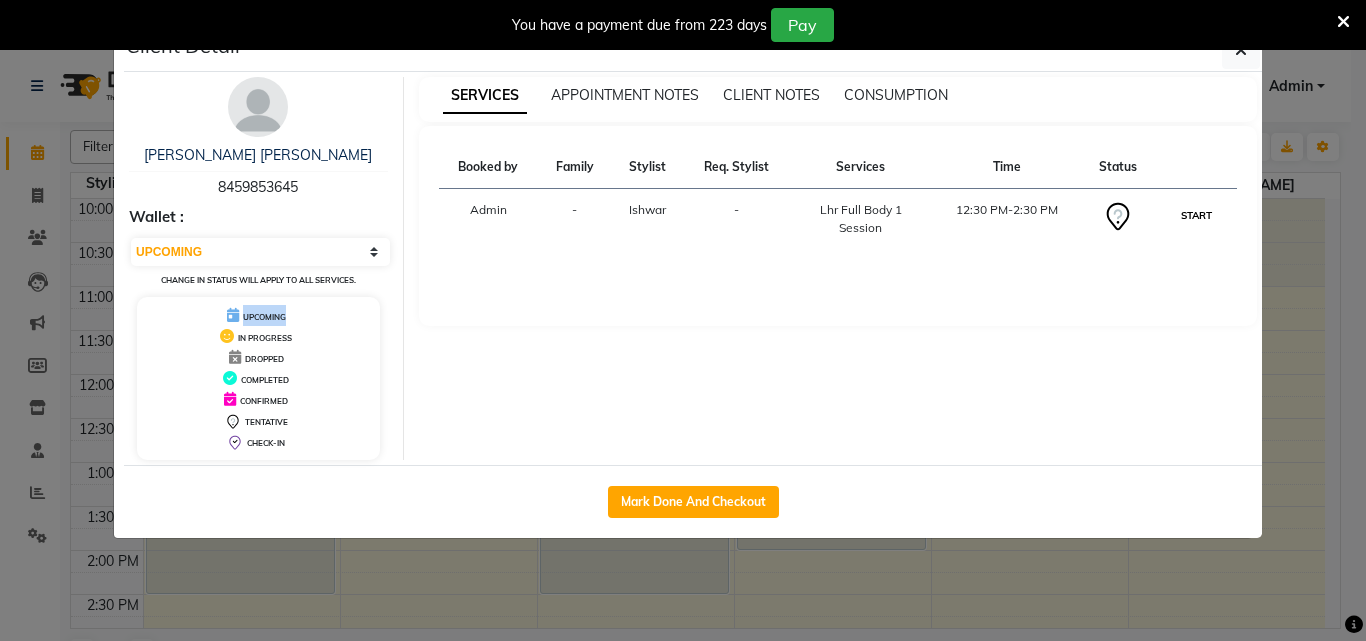 click on "START" at bounding box center [1196, 215] 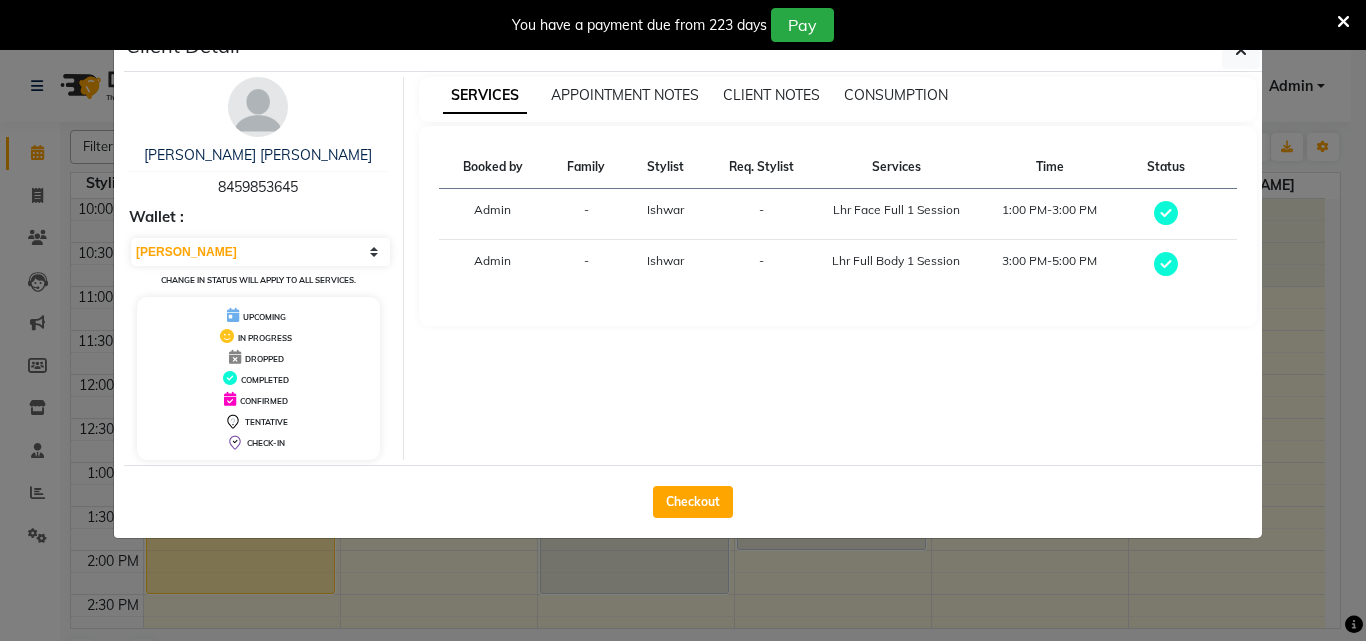 click on "DROPPED" at bounding box center [264, 359] 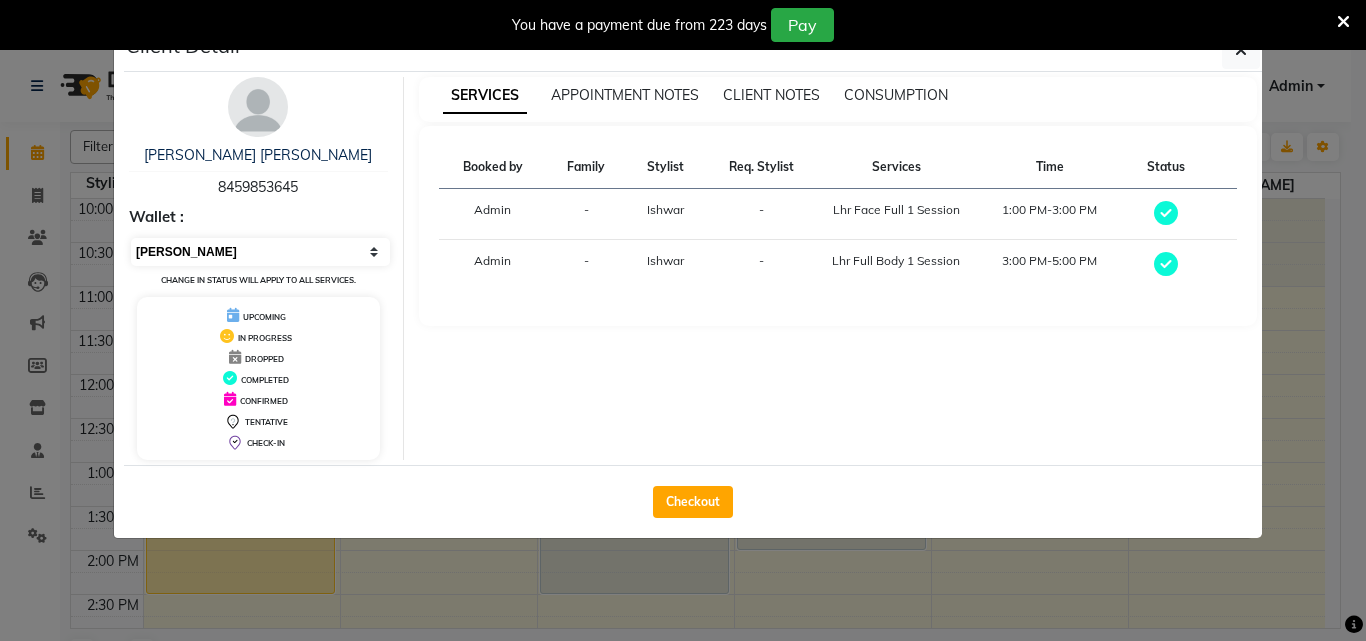 click on "Select MARK DONE UPCOMING" at bounding box center [260, 252] 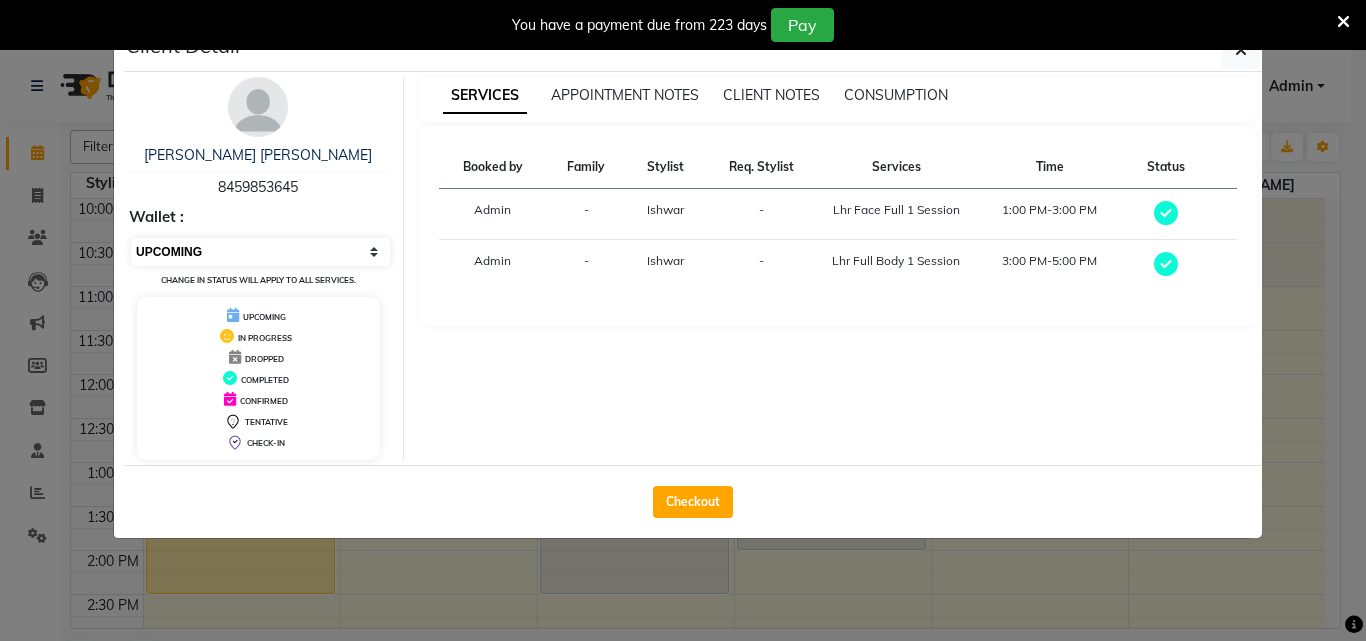 click on "Select MARK DONE UPCOMING" at bounding box center [260, 252] 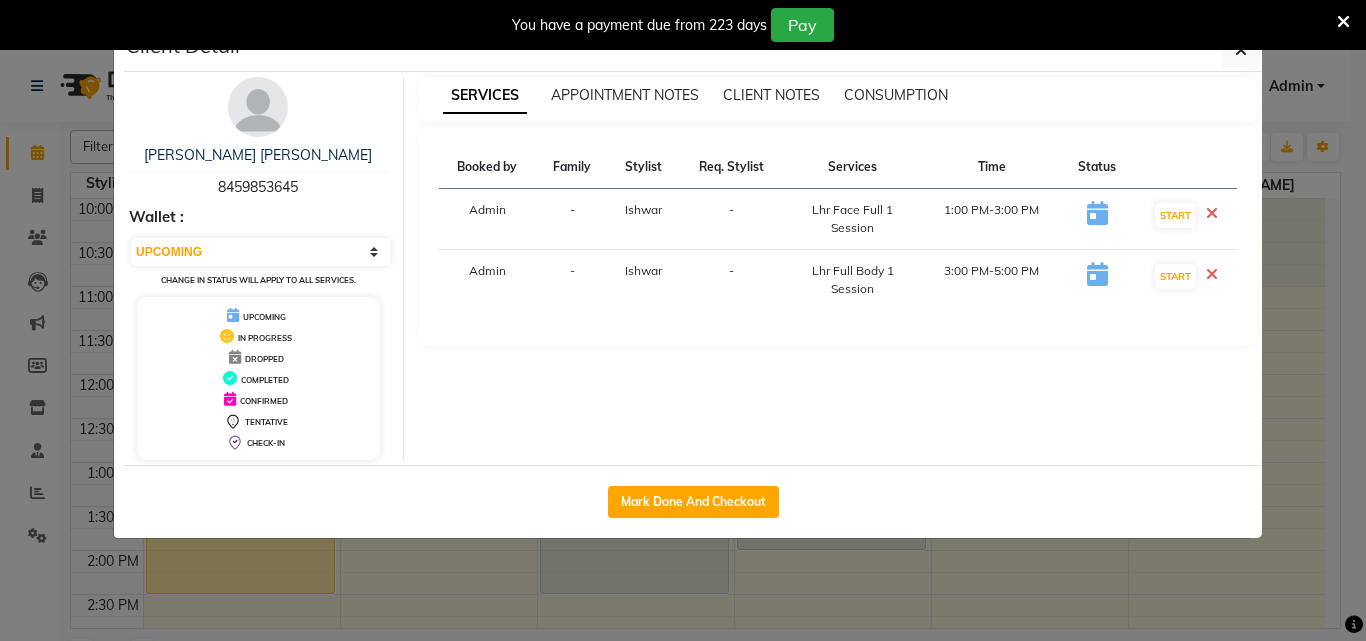click at bounding box center (1212, 274) 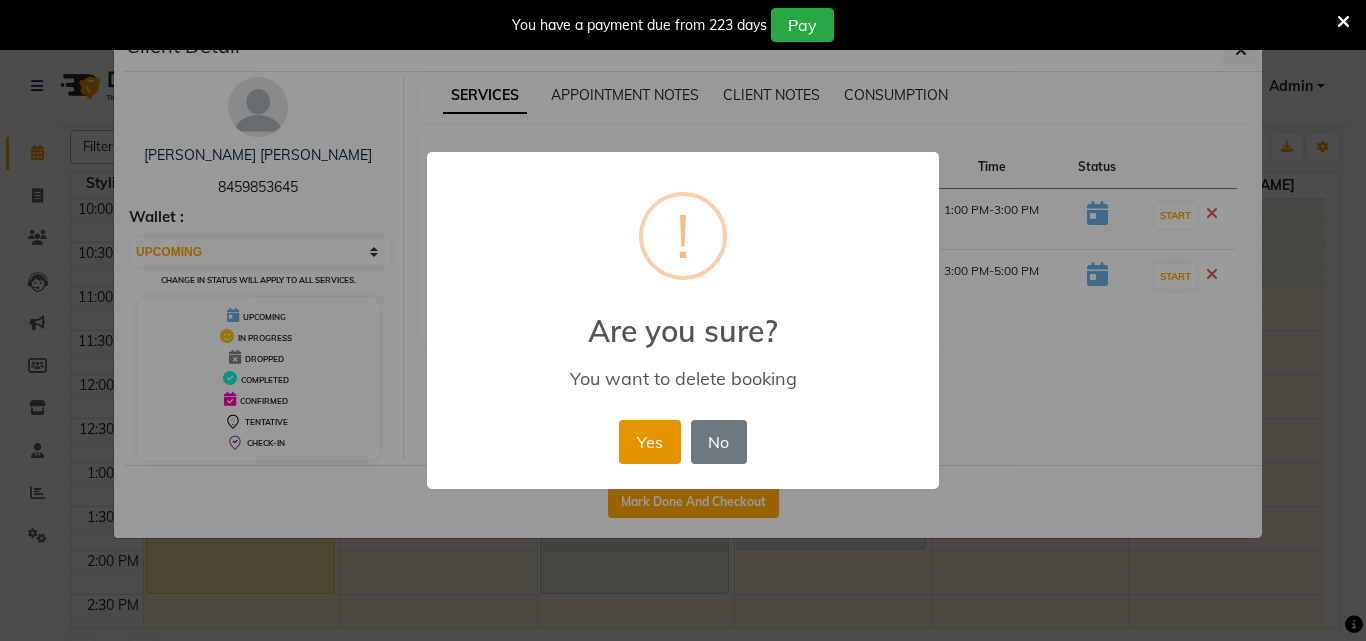 click on "Yes" at bounding box center (649, 442) 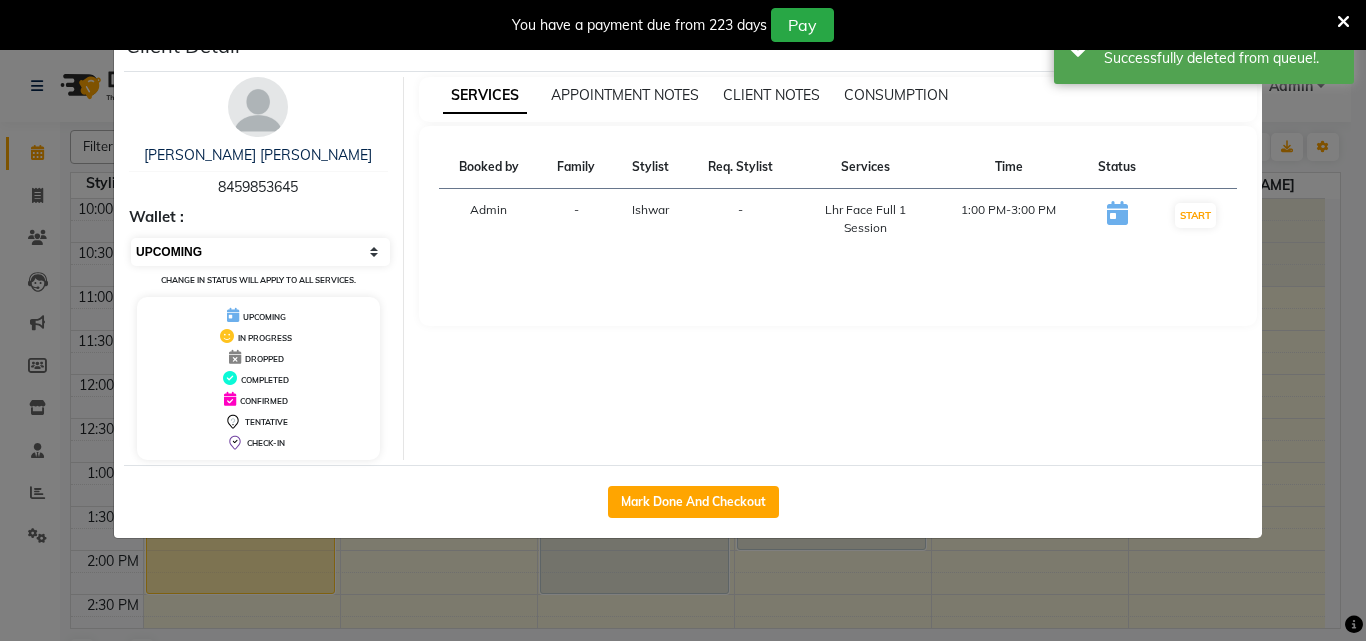 click on "Select IN SERVICE CONFIRMED TENTATIVE CHECK IN MARK DONE DROPPED UPCOMING" at bounding box center (260, 252) 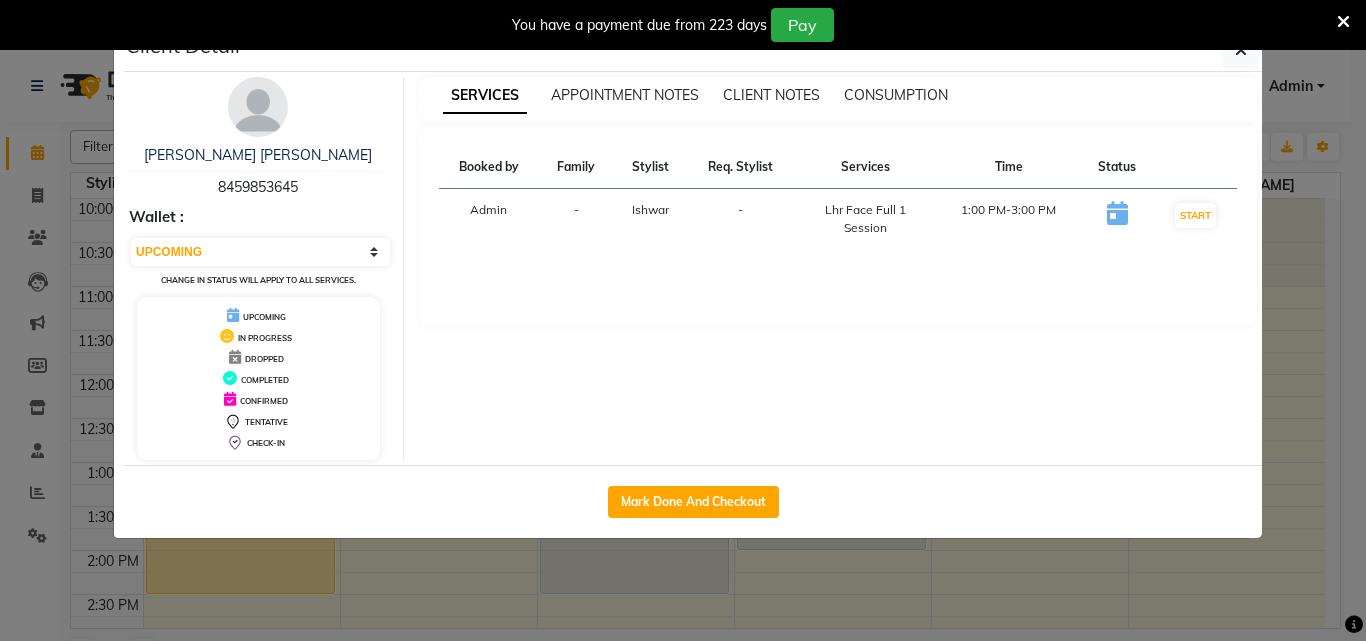 select on "2" 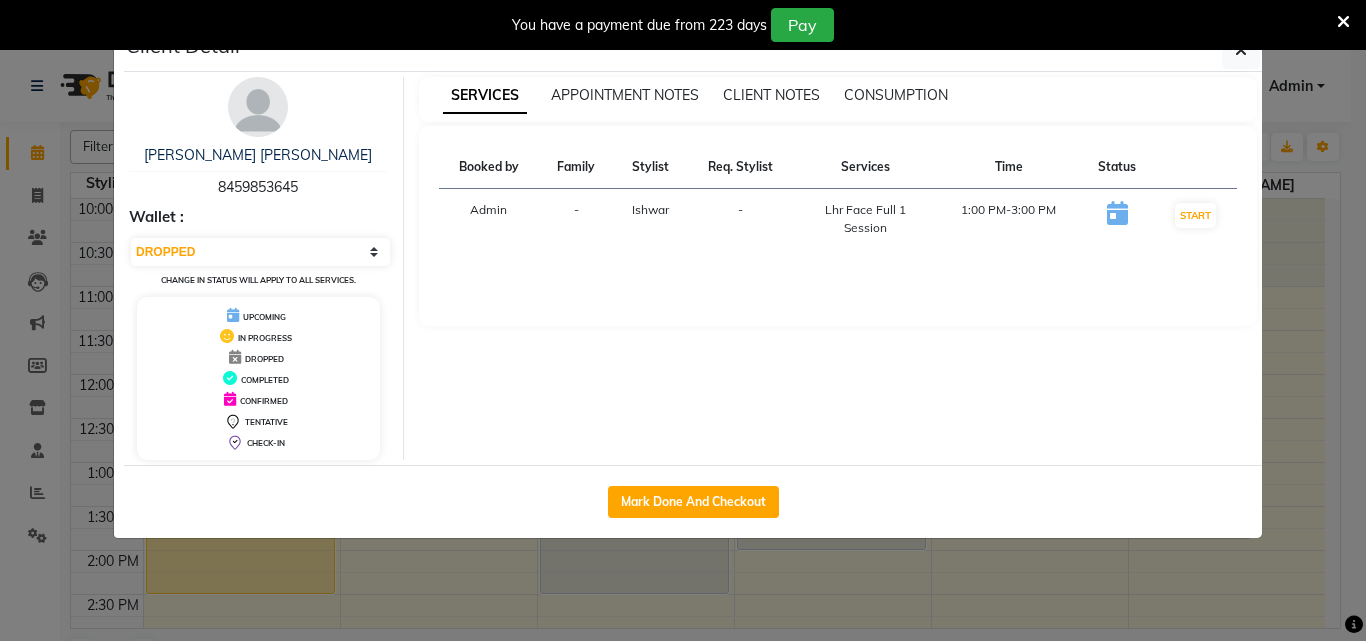 click on "Select IN SERVICE CONFIRMED TENTATIVE CHECK IN MARK DONE DROPPED UPCOMING" at bounding box center [260, 252] 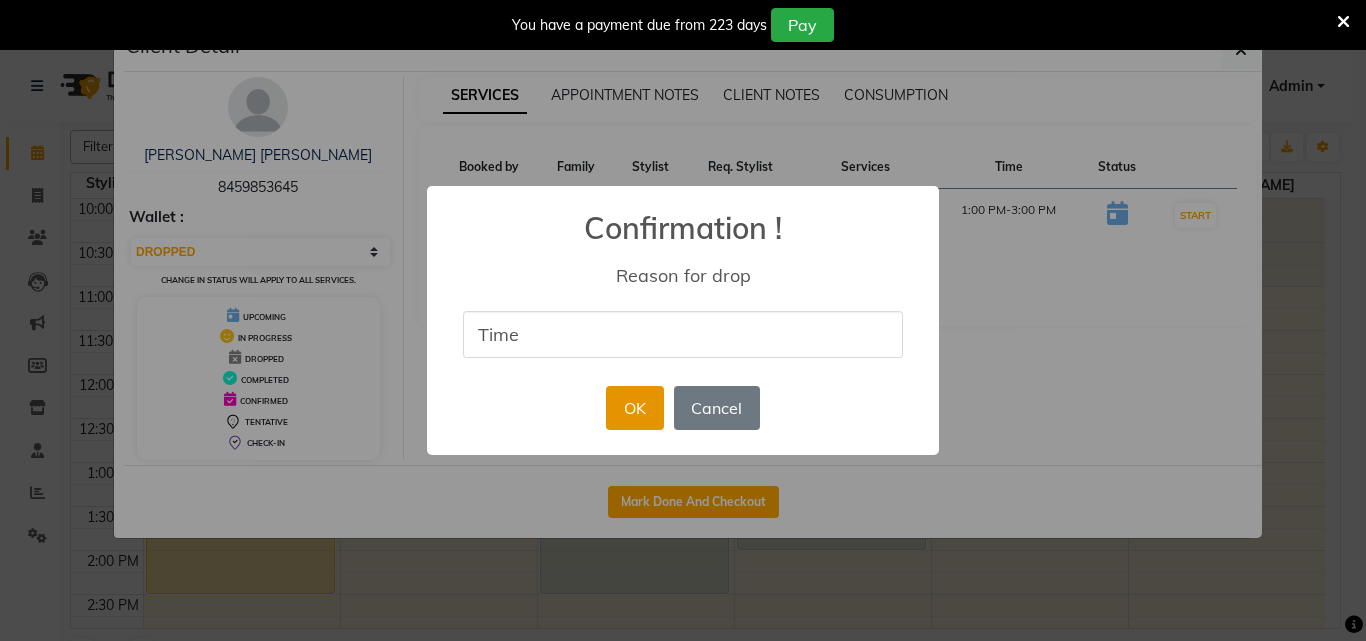 type on "Time" 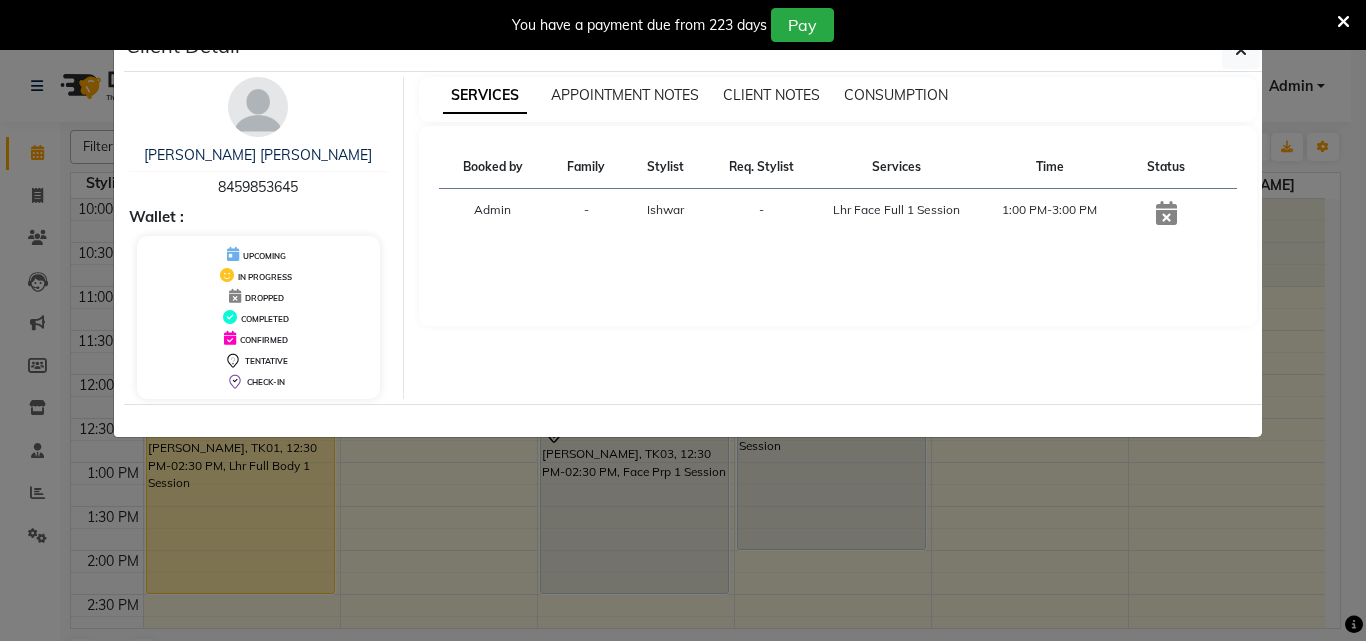 click at bounding box center (1166, 213) 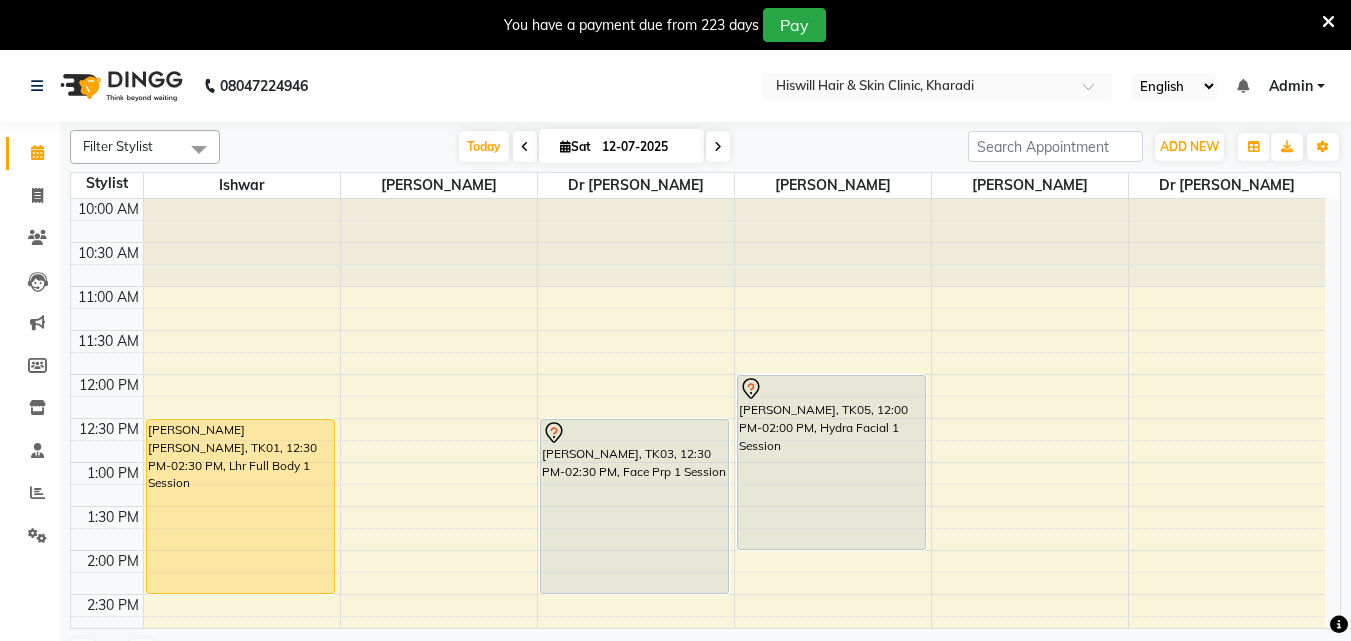 click at bounding box center (718, 146) 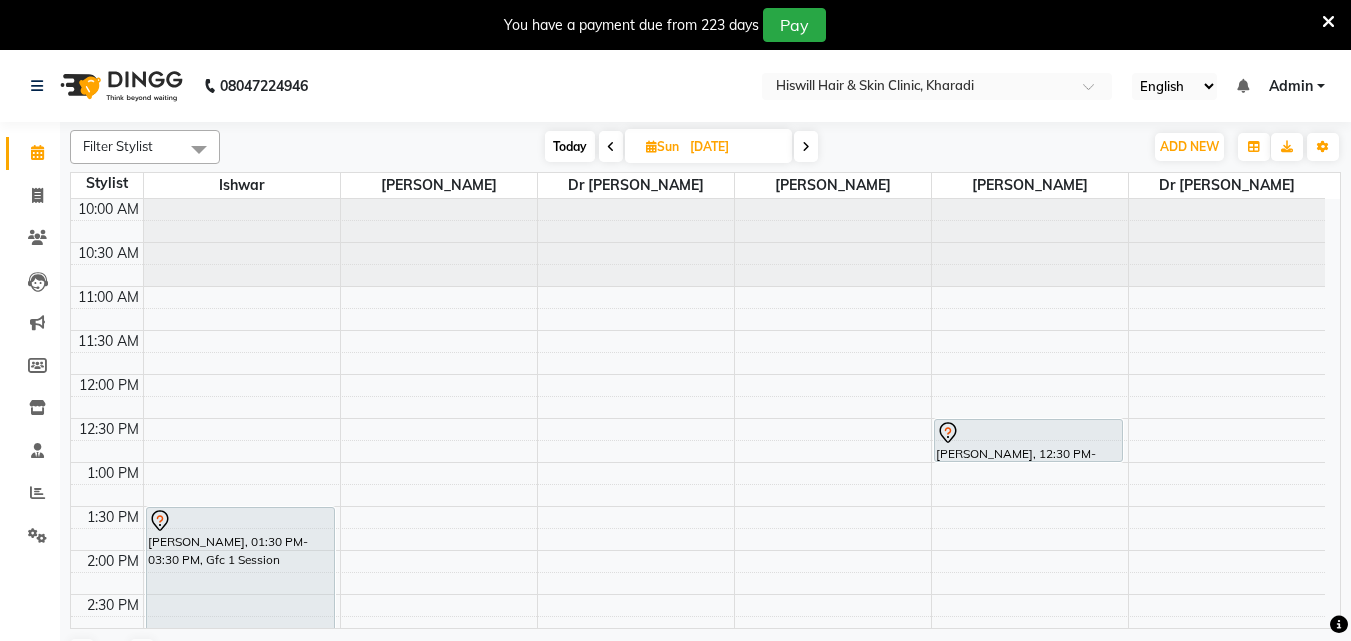 click on "10:00 AM 10:30 AM 11:00 AM 11:30 AM 12:00 PM 12:30 PM 1:00 PM 1:30 PM 2:00 PM 2:30 PM 3:00 PM 3:30 PM 4:00 PM 4:30 PM 5:00 PM 5:30 PM 6:00 PM 6:30 PM 7:00 PM 7:30 PM 8:00 PM 8:30 PM             Yash karale, 01:30 PM-03:30 PM, Gfc 1 Session             akash akash, 12:30 PM-01:00 PM, Hair Transplantation Per Graft" at bounding box center (698, 682) 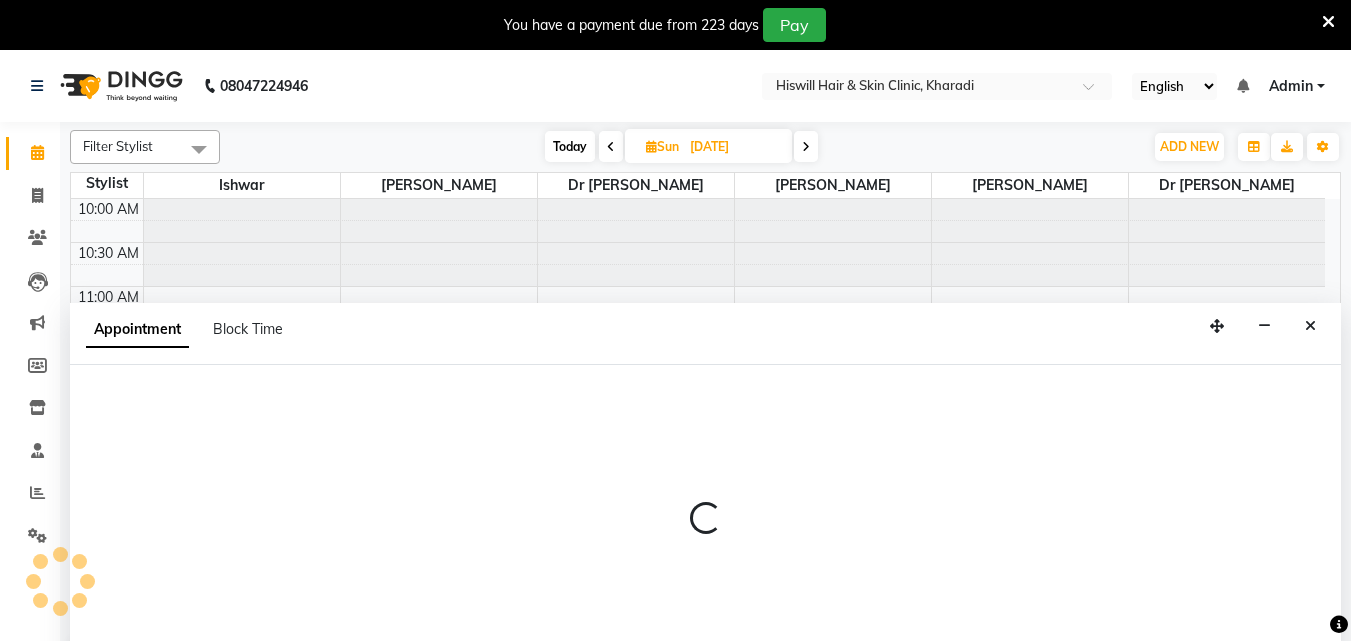 select on "62610" 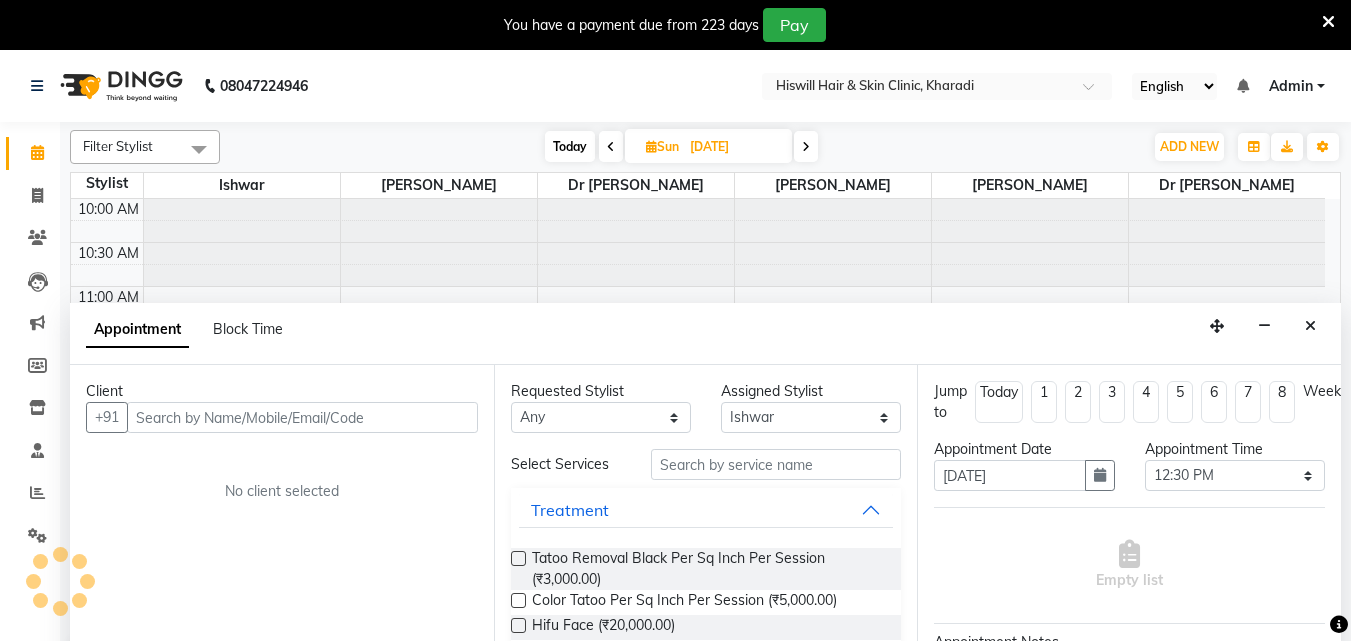 scroll, scrollTop: 50, scrollLeft: 0, axis: vertical 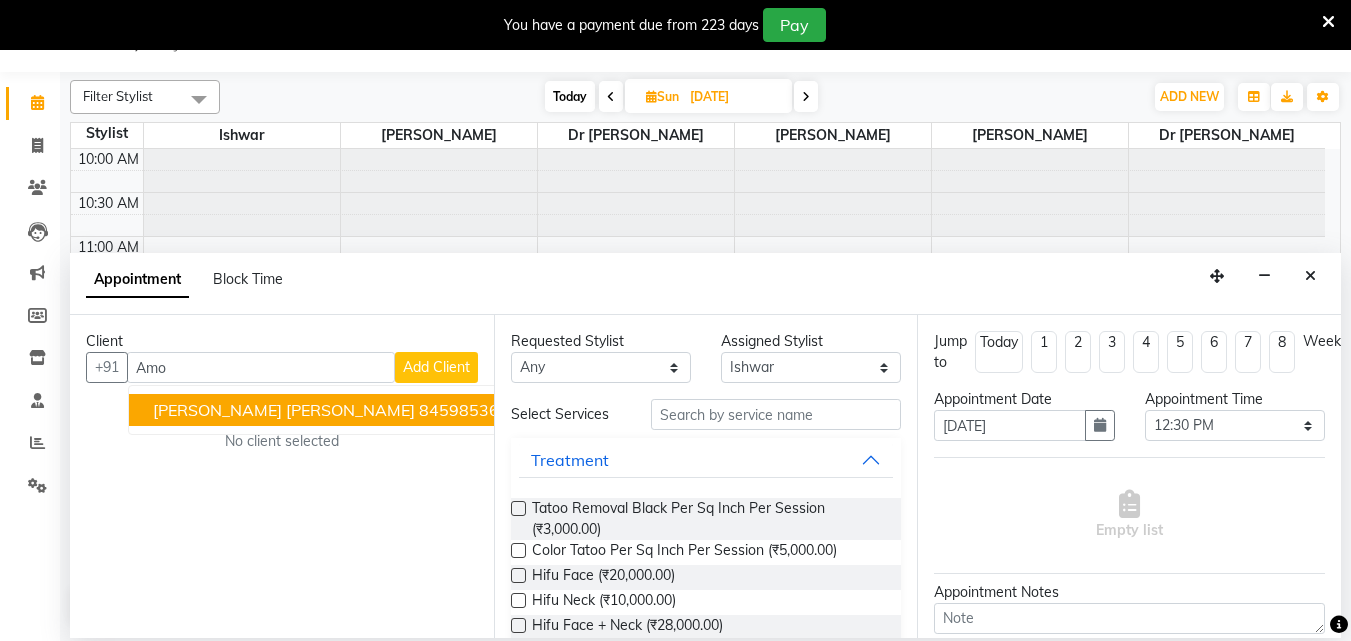 click on "amol amol  8459853645" at bounding box center [336, 410] 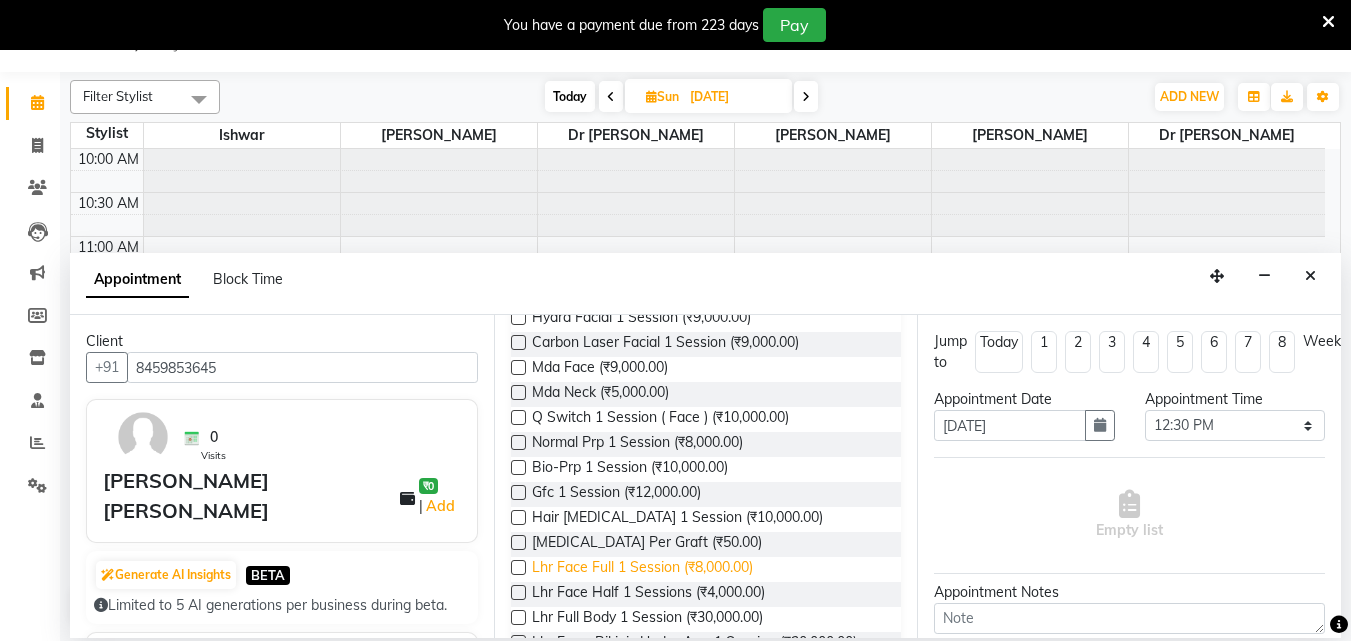 scroll, scrollTop: 1300, scrollLeft: 0, axis: vertical 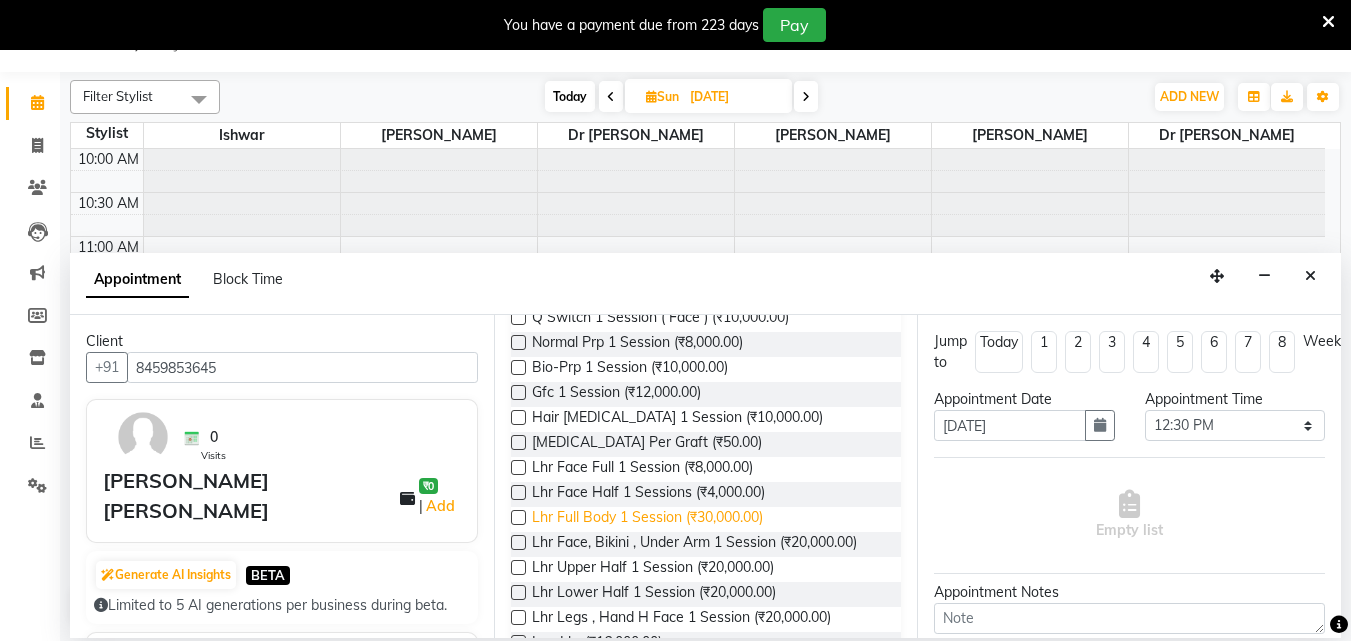 type on "8459853645" 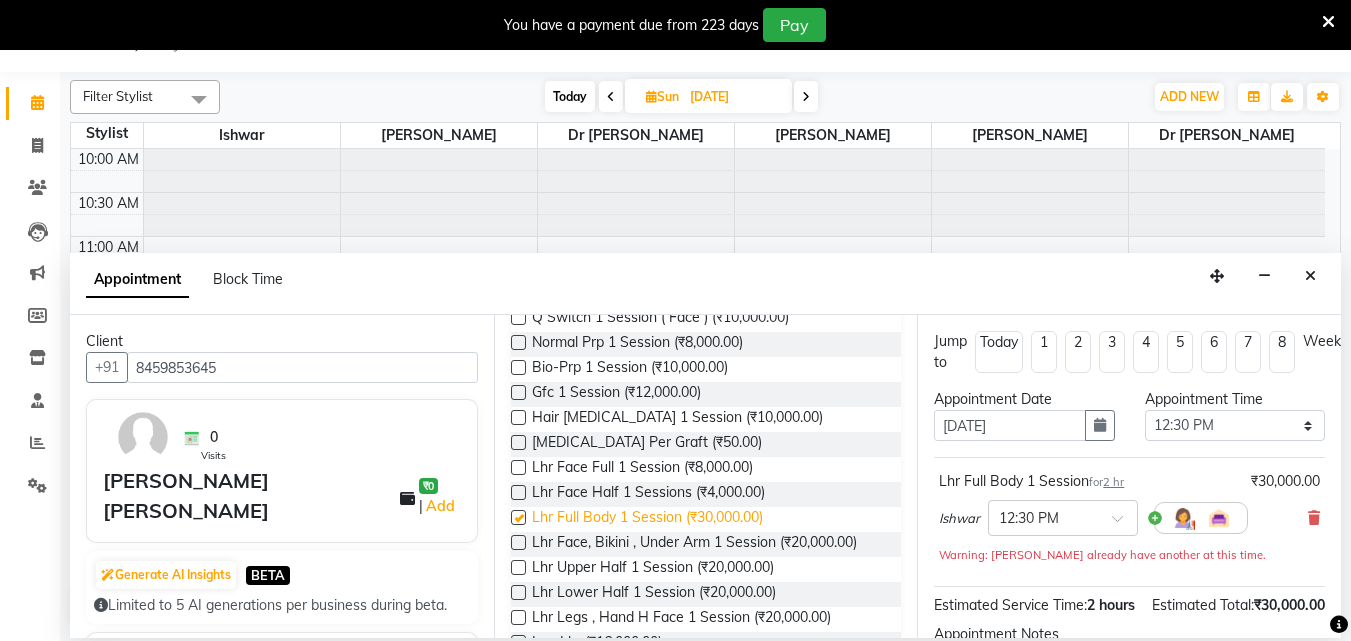checkbox on "false" 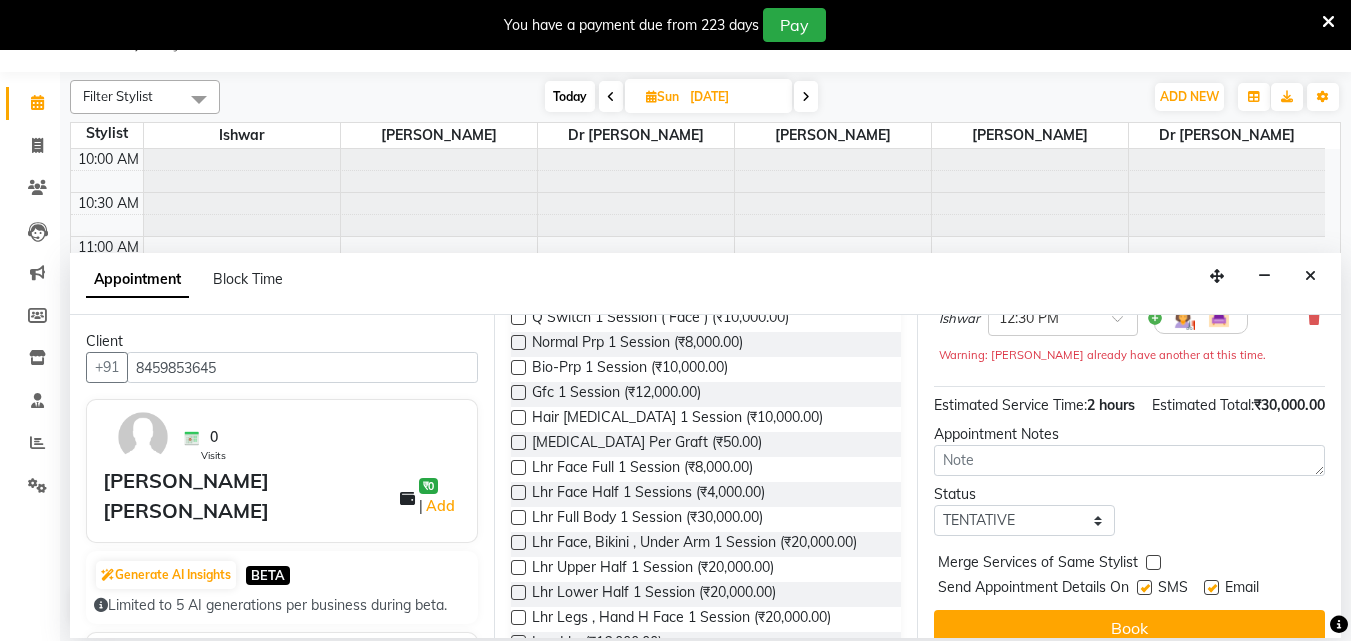 scroll, scrollTop: 260, scrollLeft: 0, axis: vertical 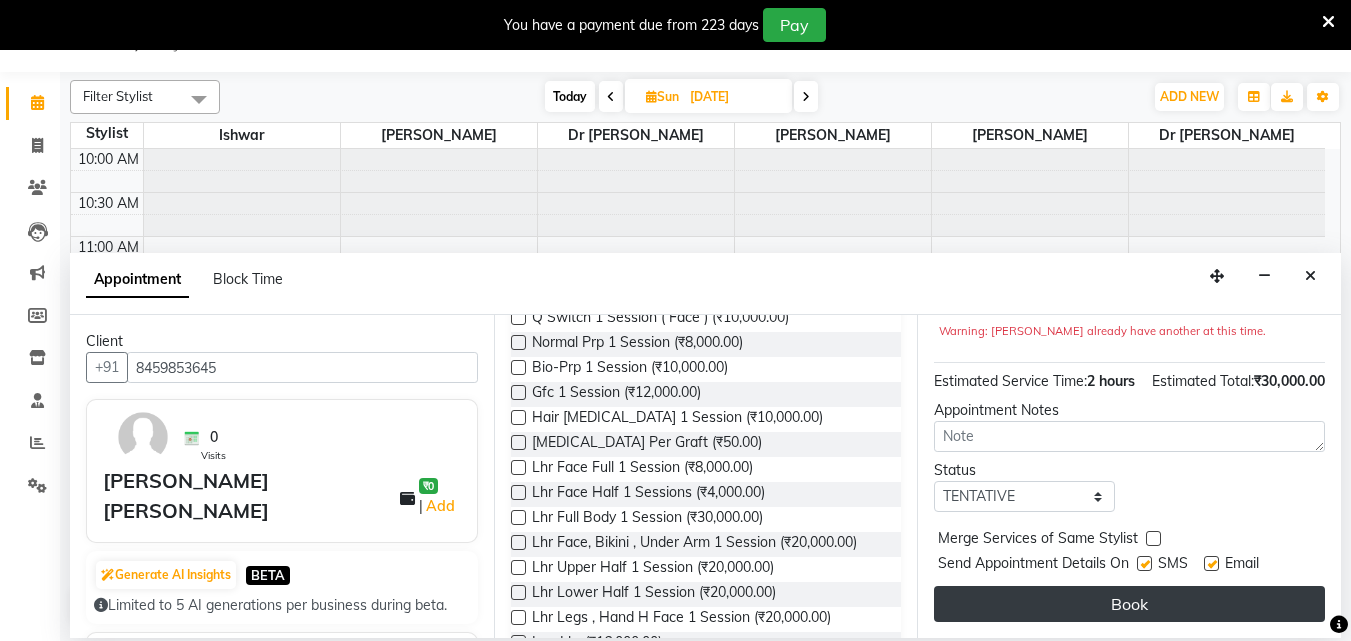 click on "Book" at bounding box center (1129, 604) 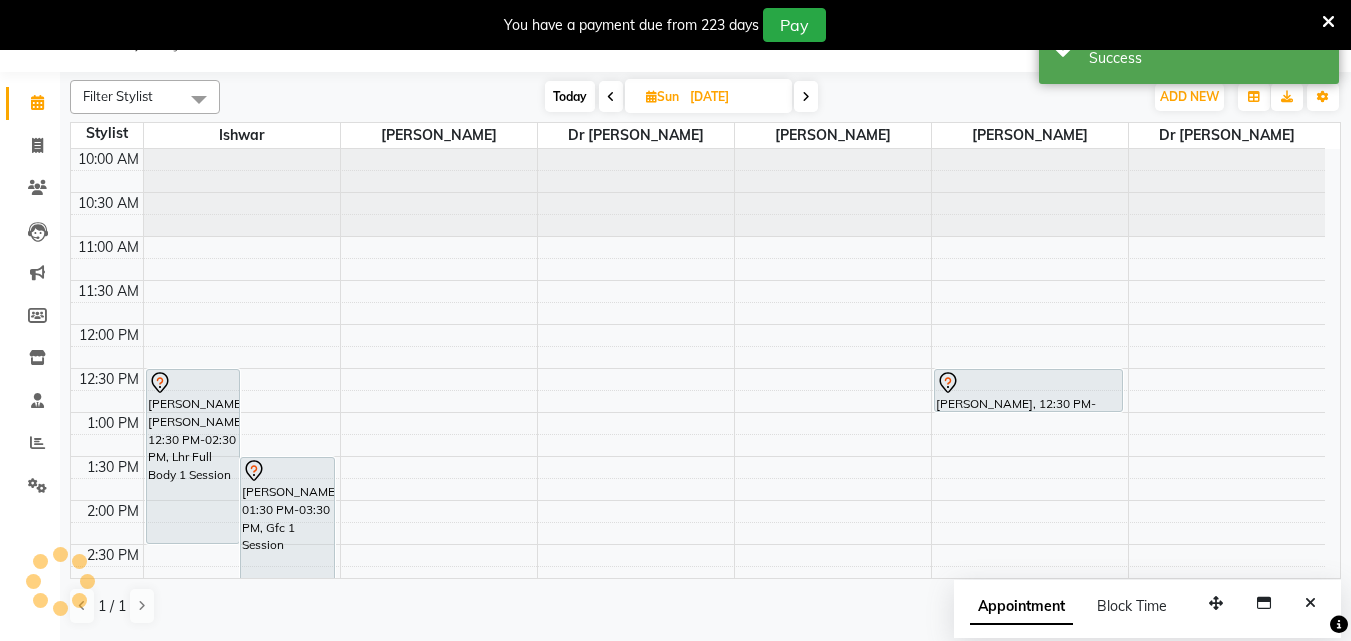 scroll, scrollTop: 0, scrollLeft: 0, axis: both 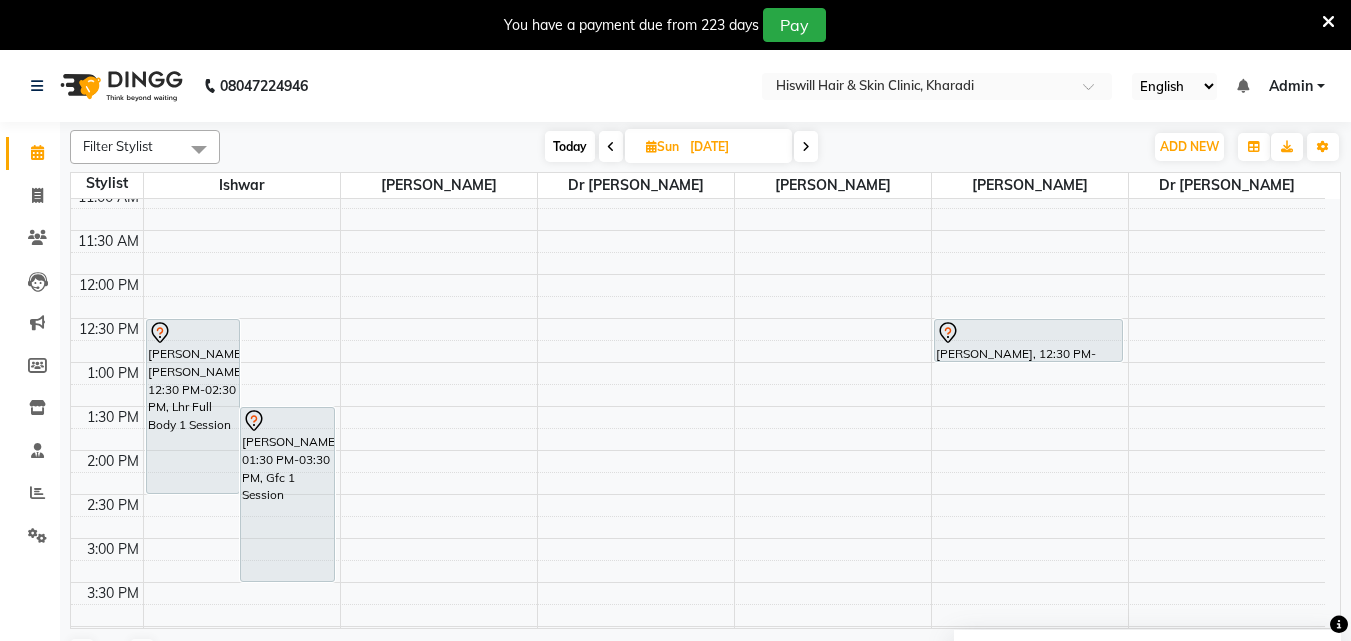 click at bounding box center [611, 147] 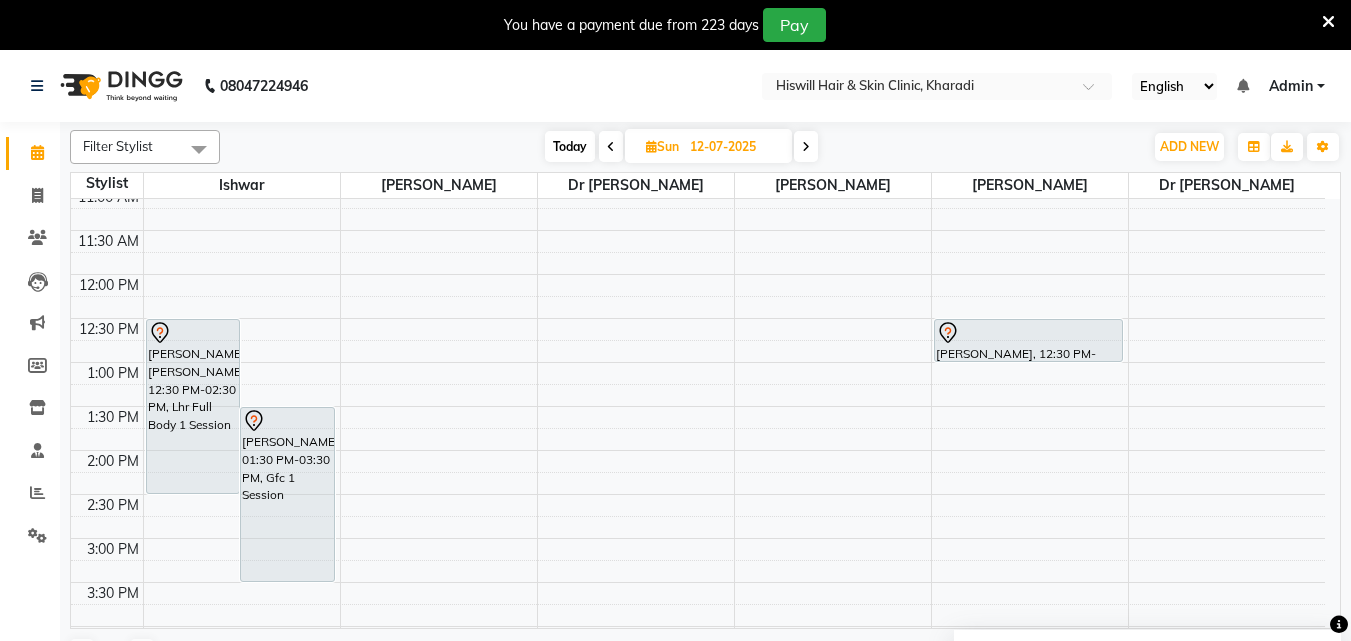scroll, scrollTop: 0, scrollLeft: 0, axis: both 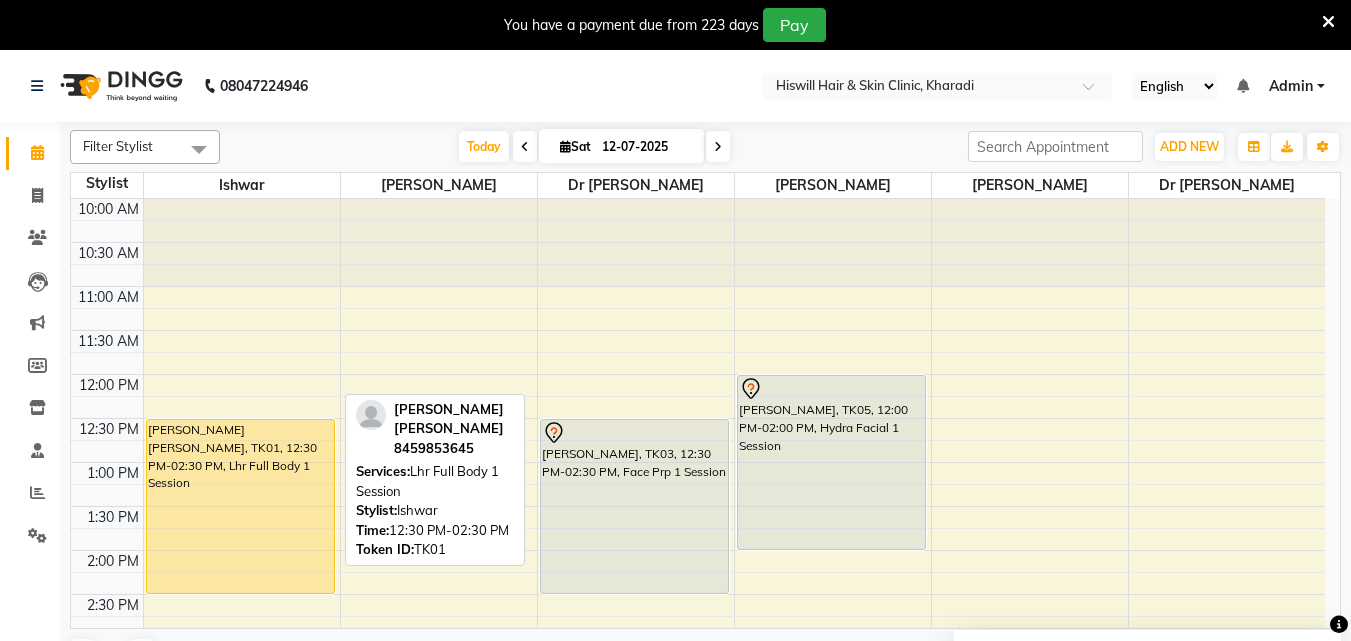 click on "[PERSON_NAME] [PERSON_NAME], TK01, 12:30 PM-02:30 PM, Lhr Full Body 1 Session" at bounding box center [240, 506] 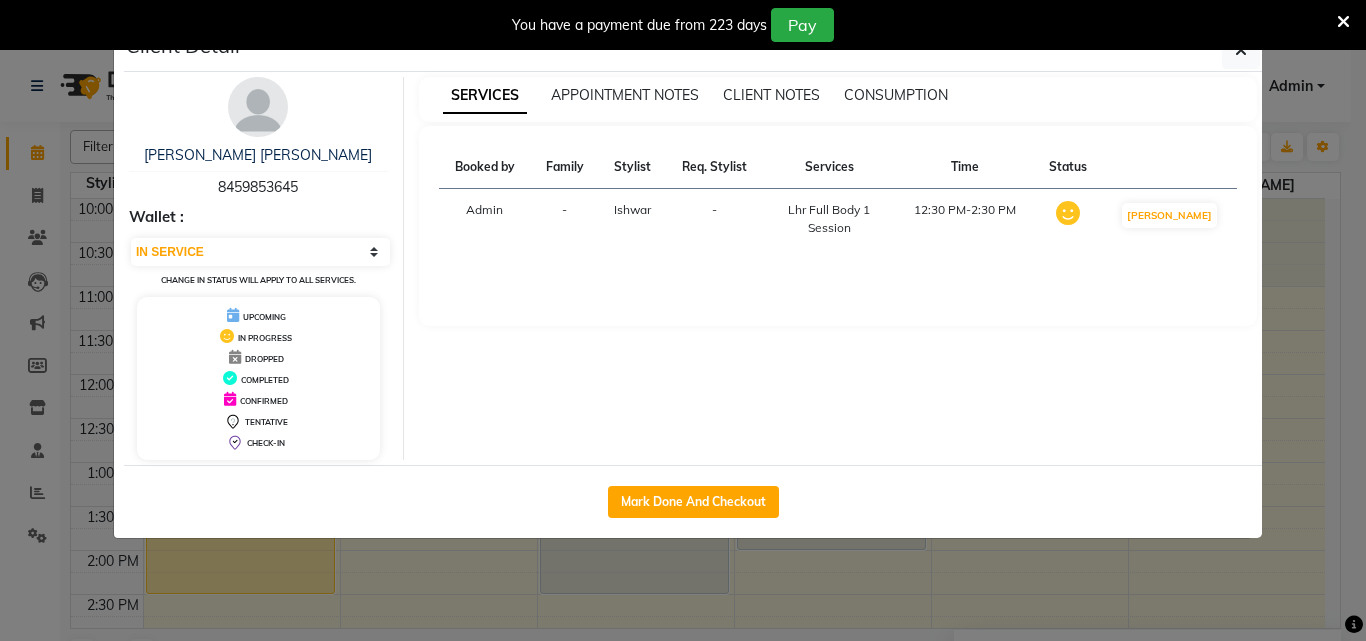 click on "COMPLETED" at bounding box center (265, 380) 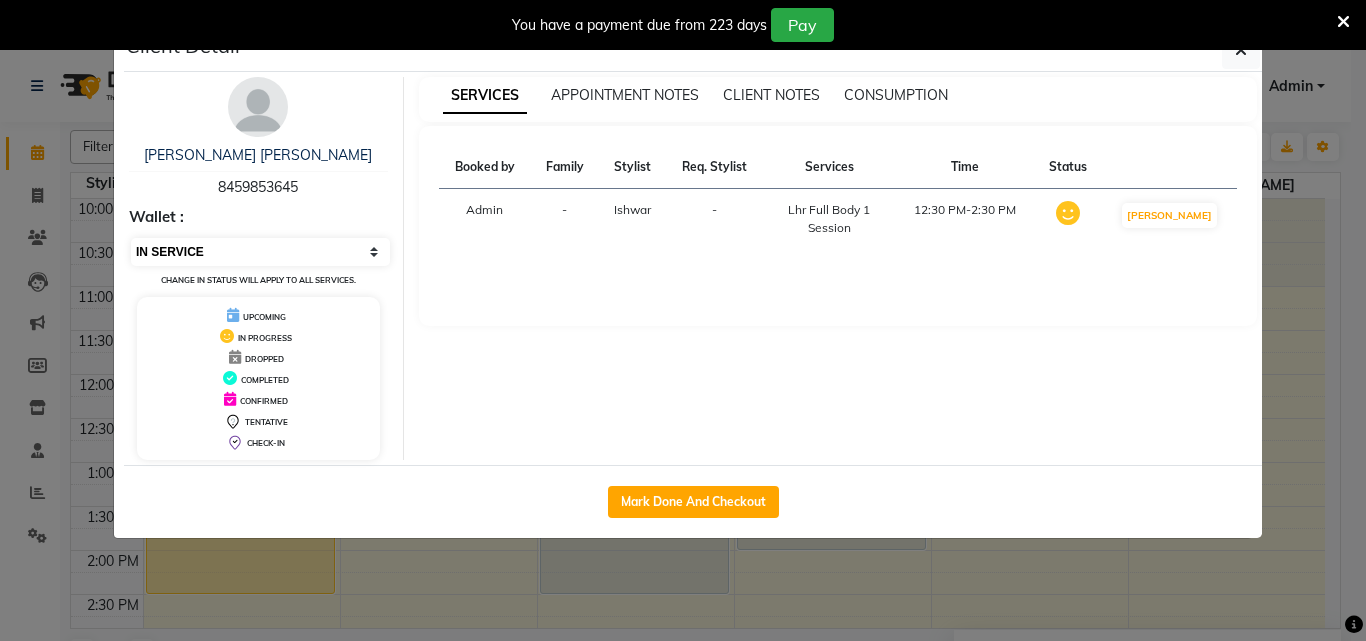 click on "Select IN SERVICE CONFIRMED TENTATIVE CHECK IN MARK DONE DROPPED UPCOMING" at bounding box center [260, 252] 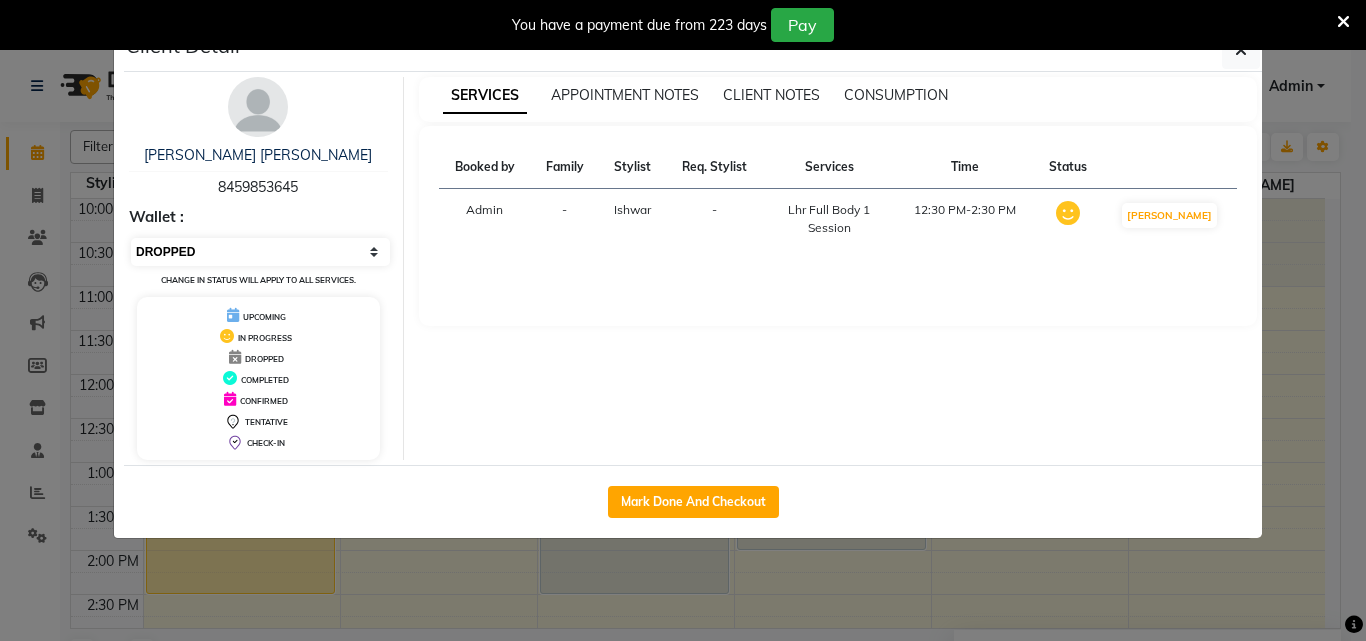 click on "Select IN SERVICE CONFIRMED TENTATIVE CHECK IN MARK DONE DROPPED UPCOMING" at bounding box center (260, 252) 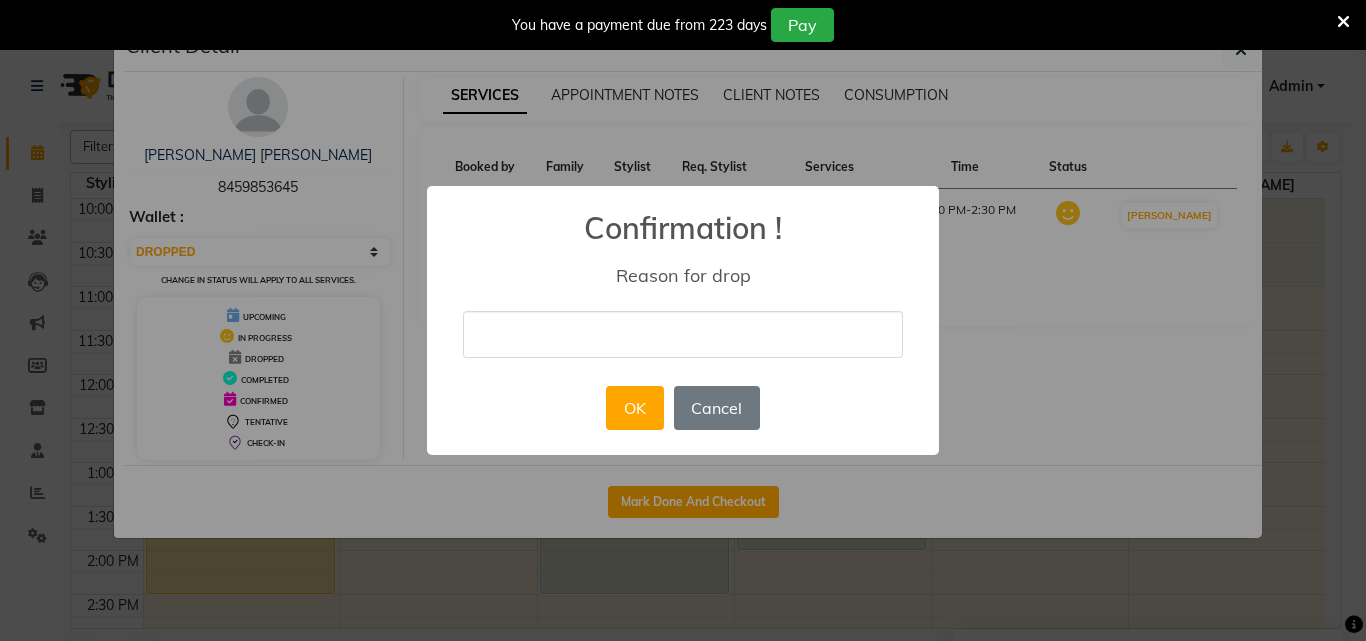 click on "OK" at bounding box center [634, 408] 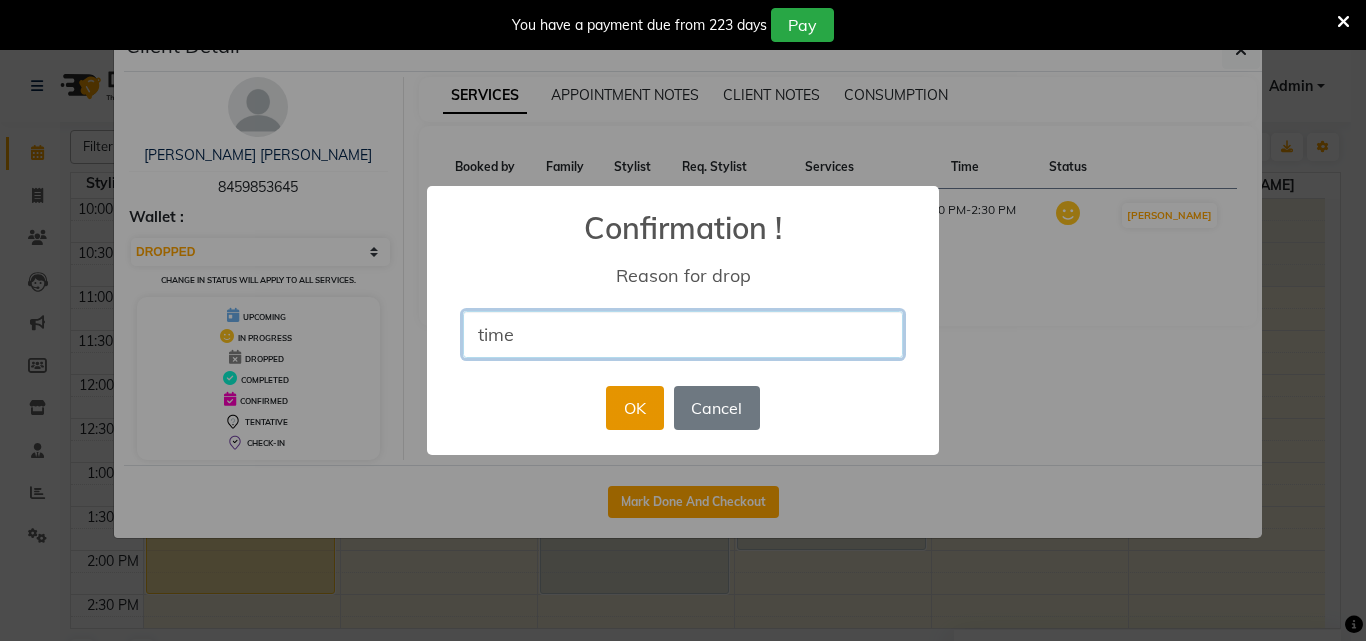 type on "time" 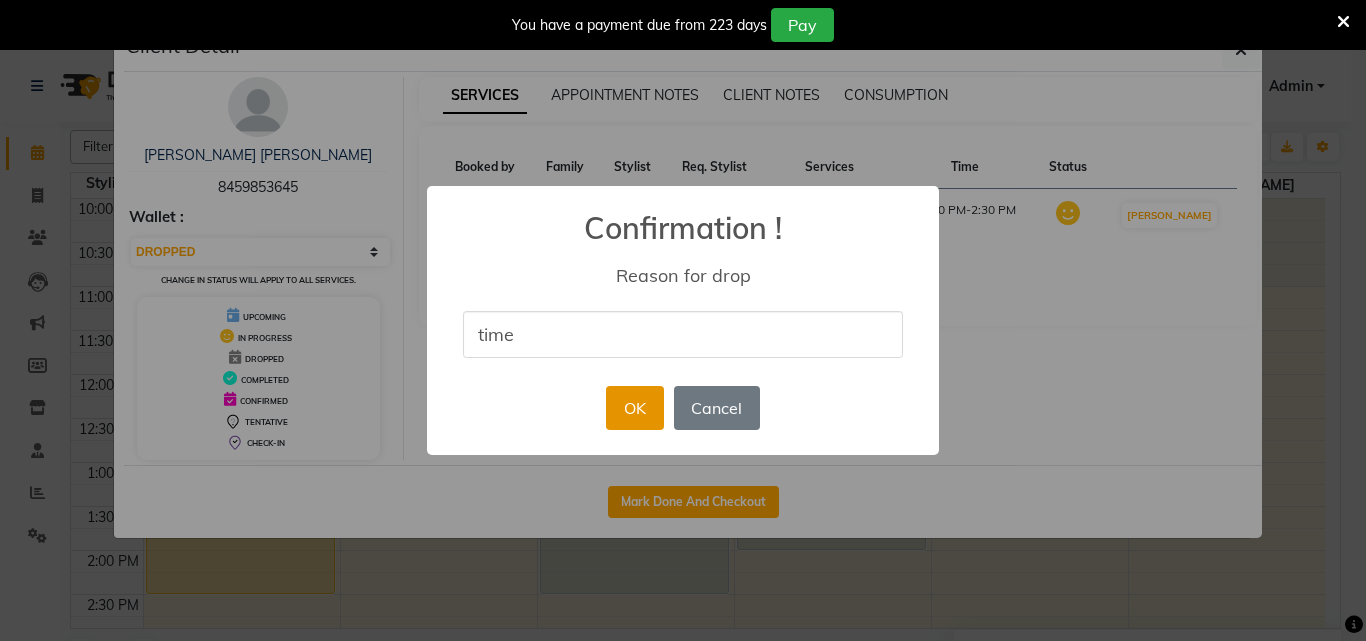 click on "OK" at bounding box center [634, 408] 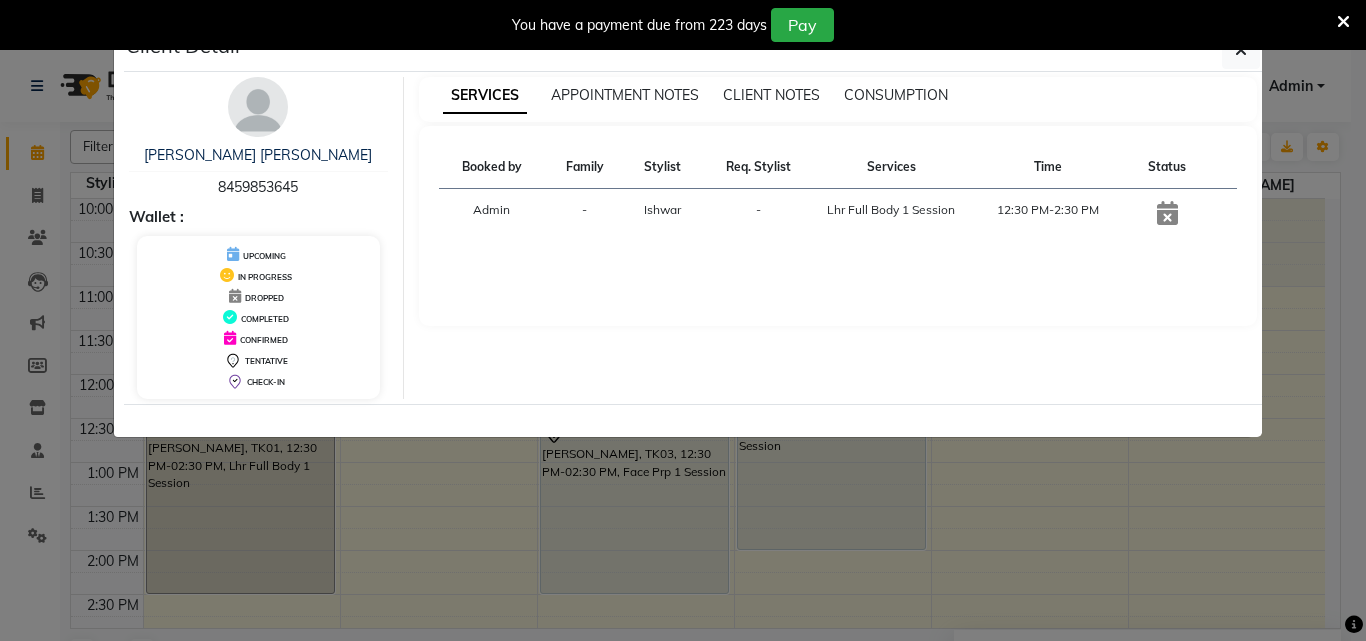 click on "Client Detail  [PERSON_NAME] [PERSON_NAME]   8459853645 Wallet : UPCOMING IN PROGRESS DROPPED COMPLETED CONFIRMED TENTATIVE CHECK-IN SERVICES APPOINTMENT NOTES CLIENT NOTES CONSUMPTION Booked by Family Stylist Req. Stylist Services Time Status  Admin  - [PERSON_NAME] -  Lhr Full Body 1 Session   12:30 PM-2:30 PM" 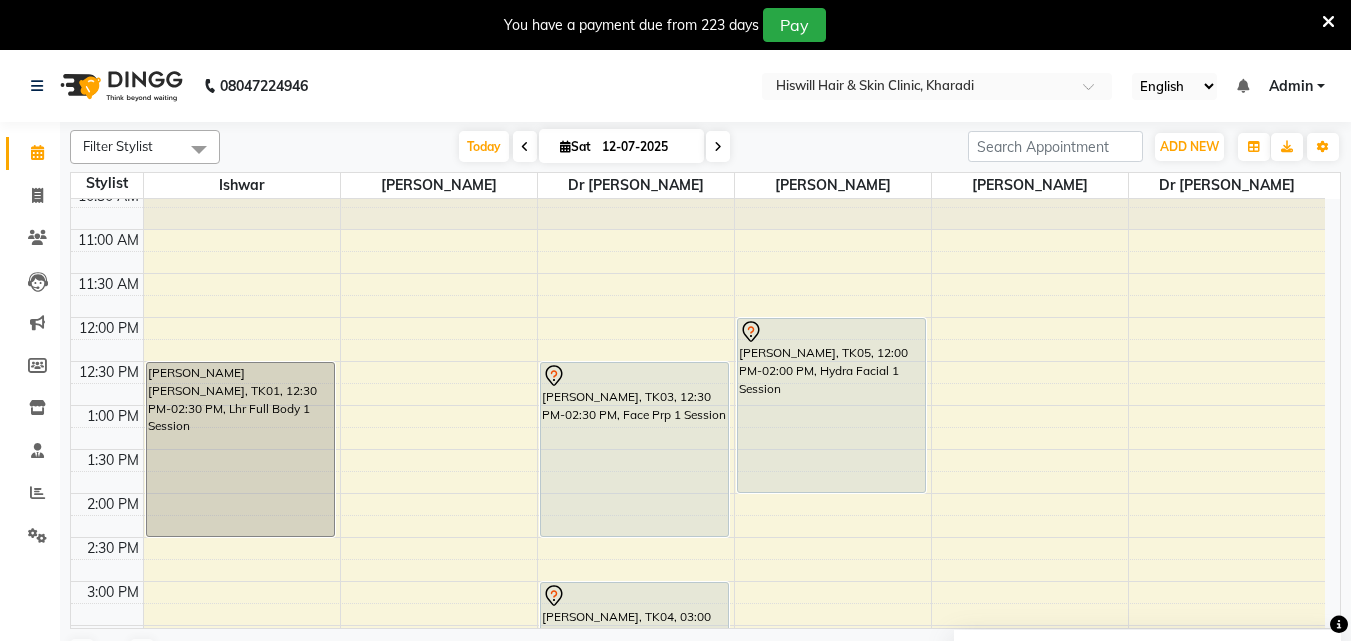 scroll, scrollTop: 100, scrollLeft: 0, axis: vertical 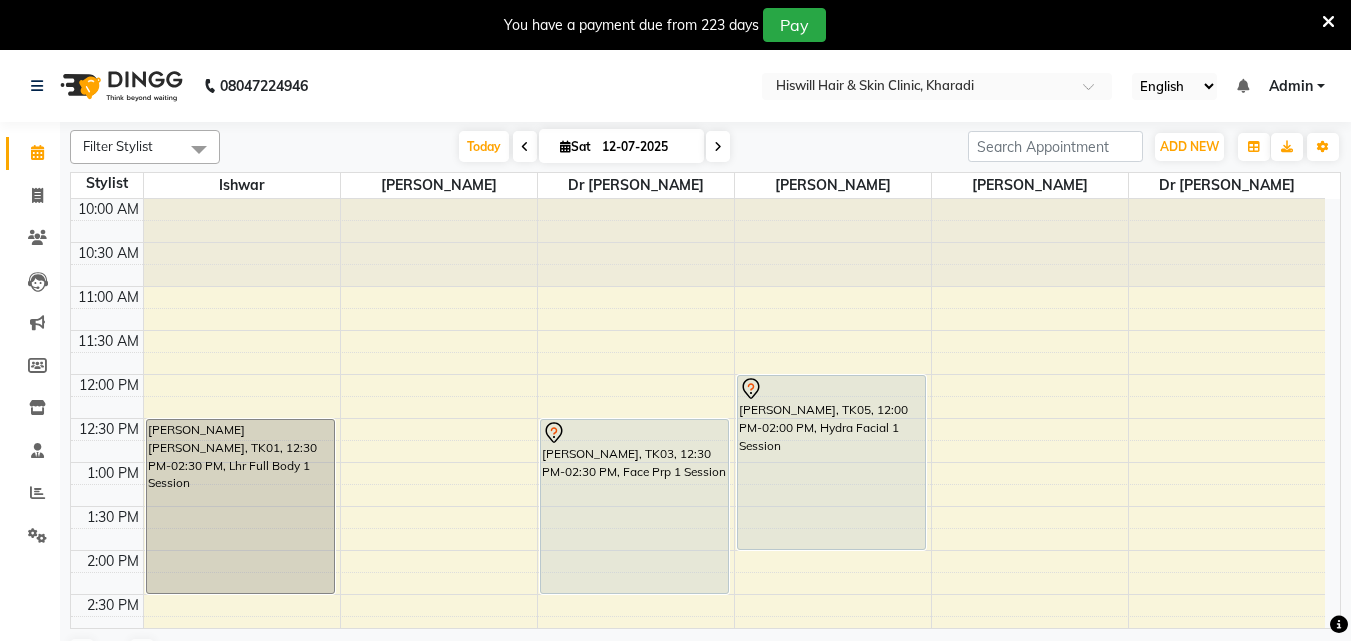 click at bounding box center [718, 147] 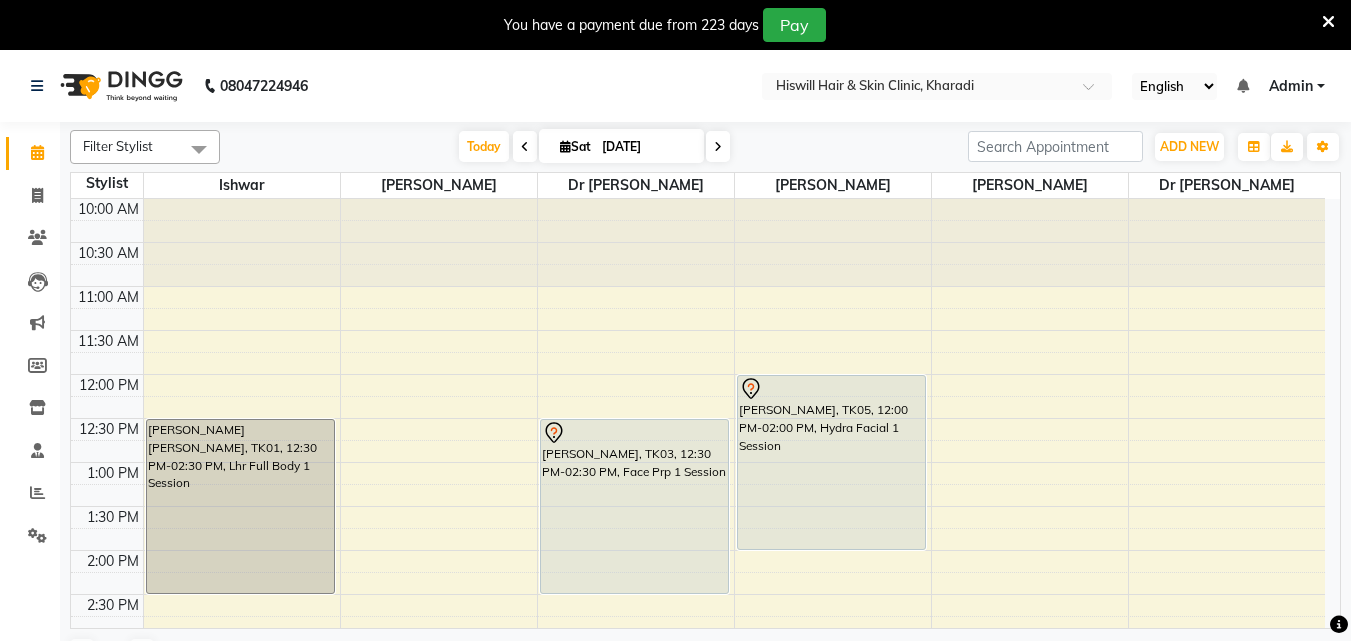 click on "[DATE]" at bounding box center (646, 147) 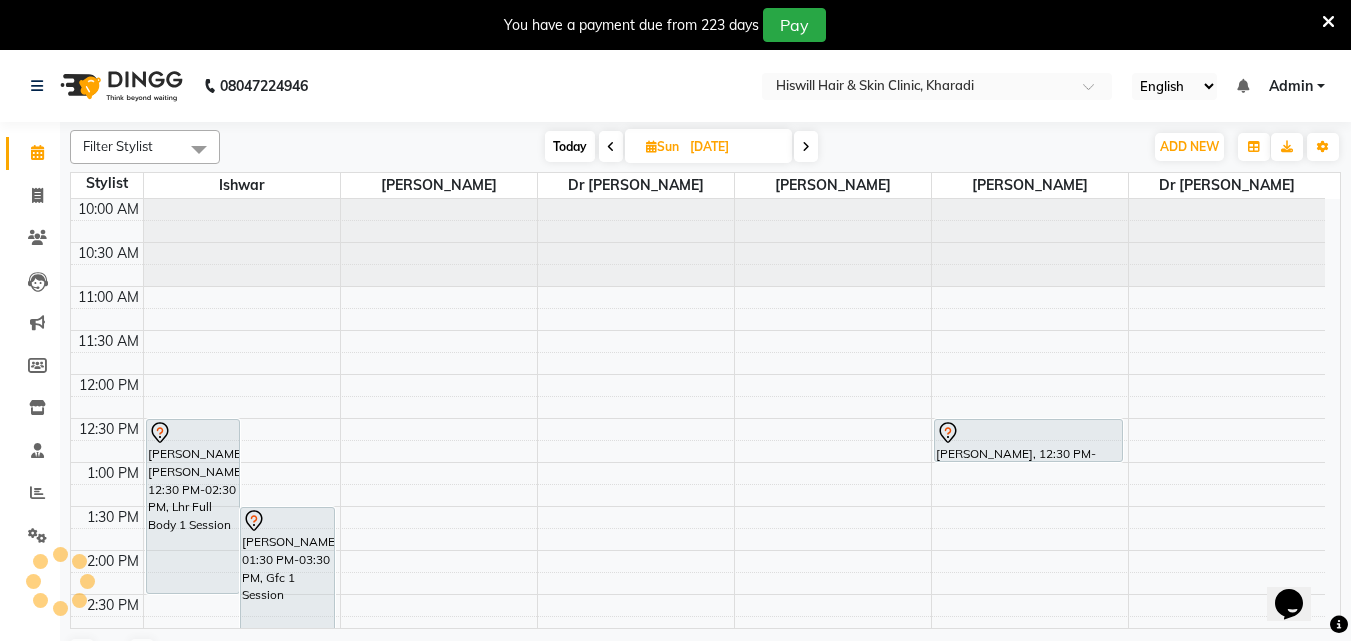 scroll, scrollTop: 0, scrollLeft: 0, axis: both 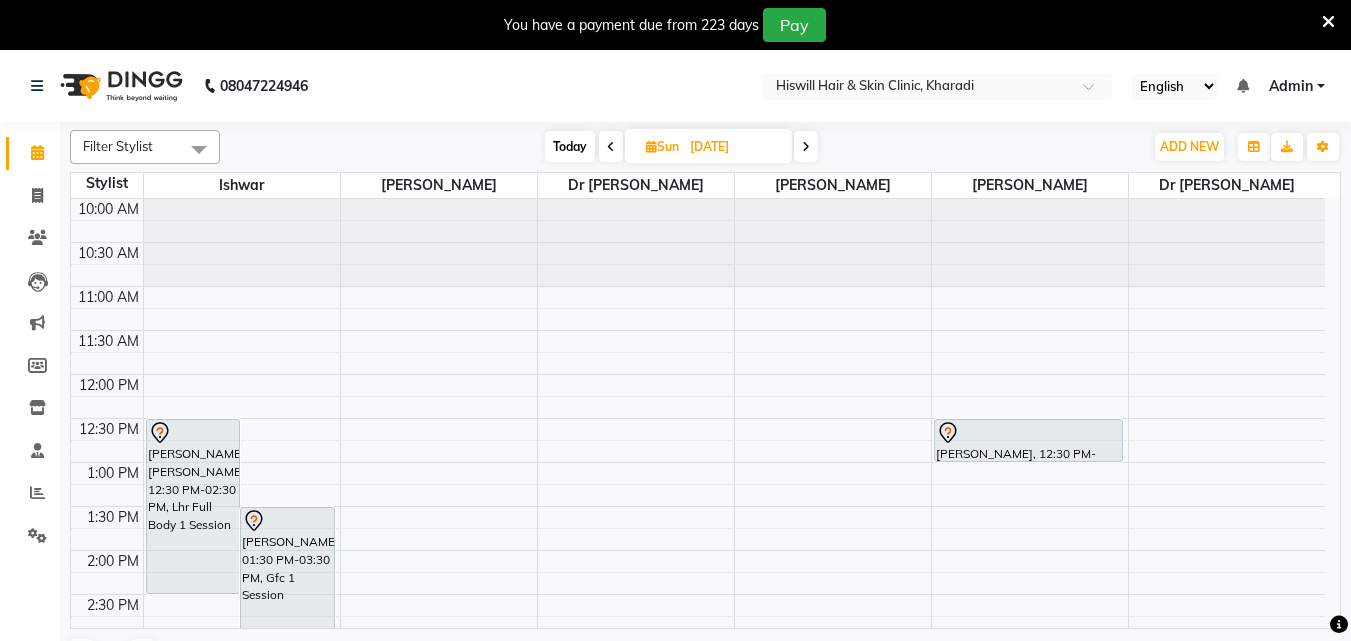 click at bounding box center [806, 147] 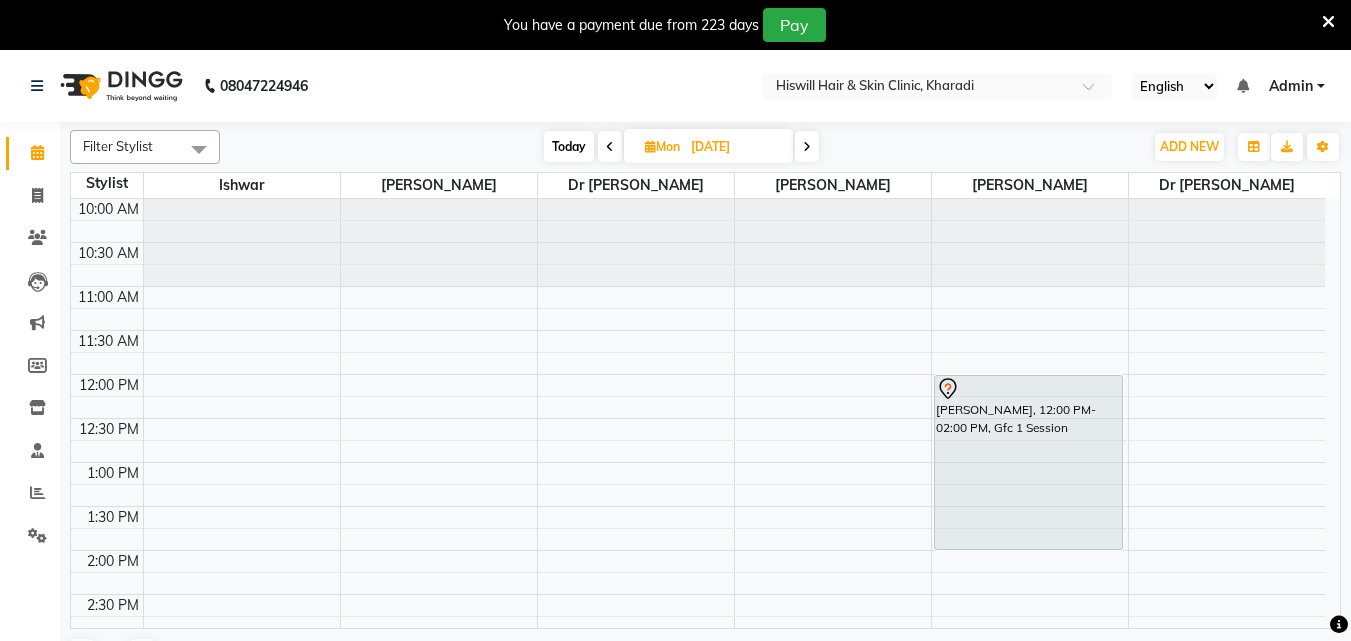 click at bounding box center (807, 146) 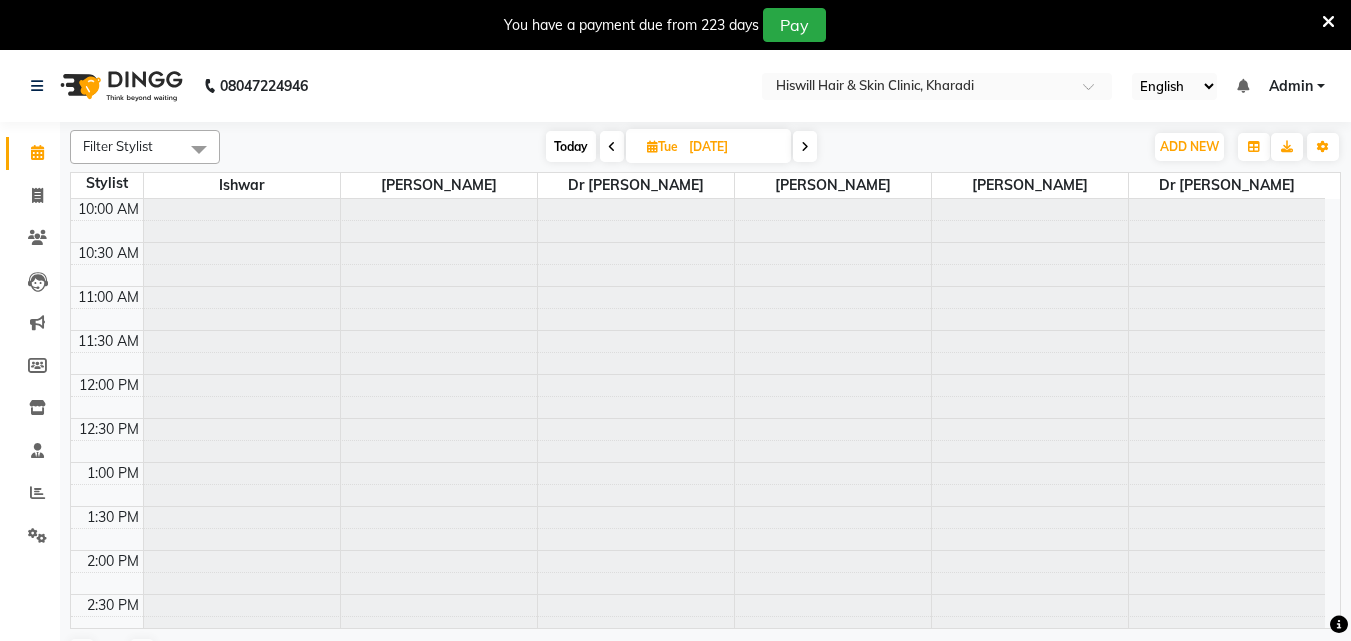 click at bounding box center [805, 147] 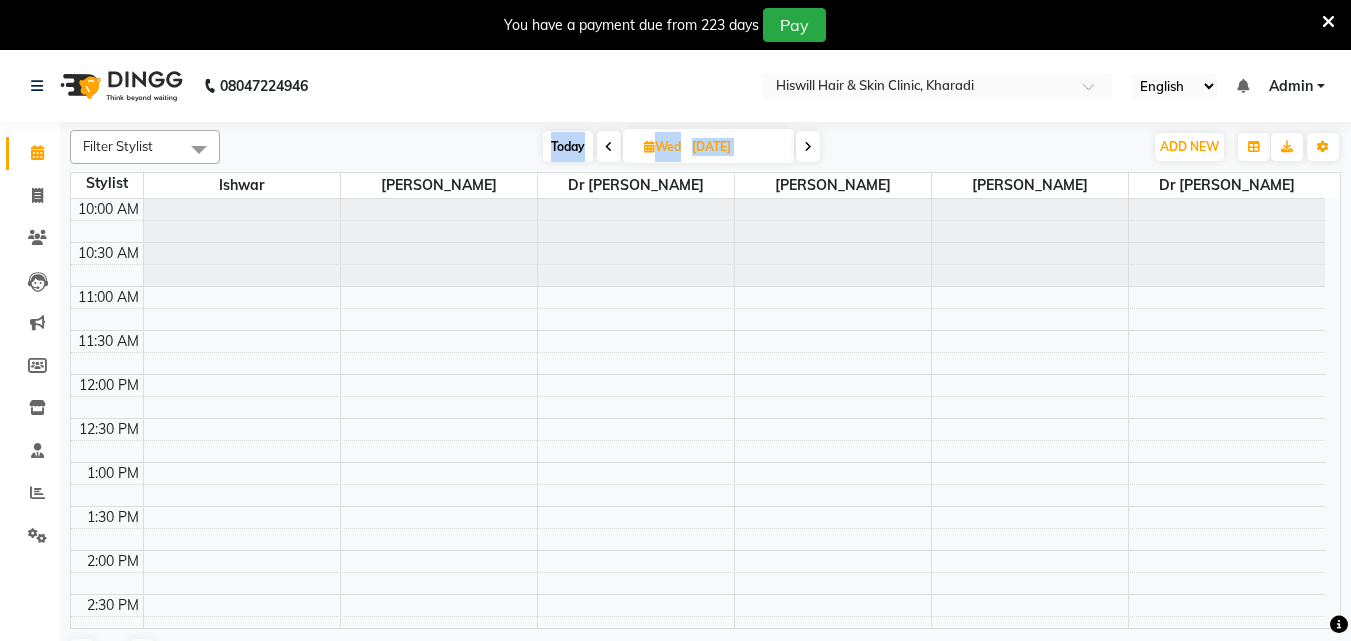 click at bounding box center (808, 146) 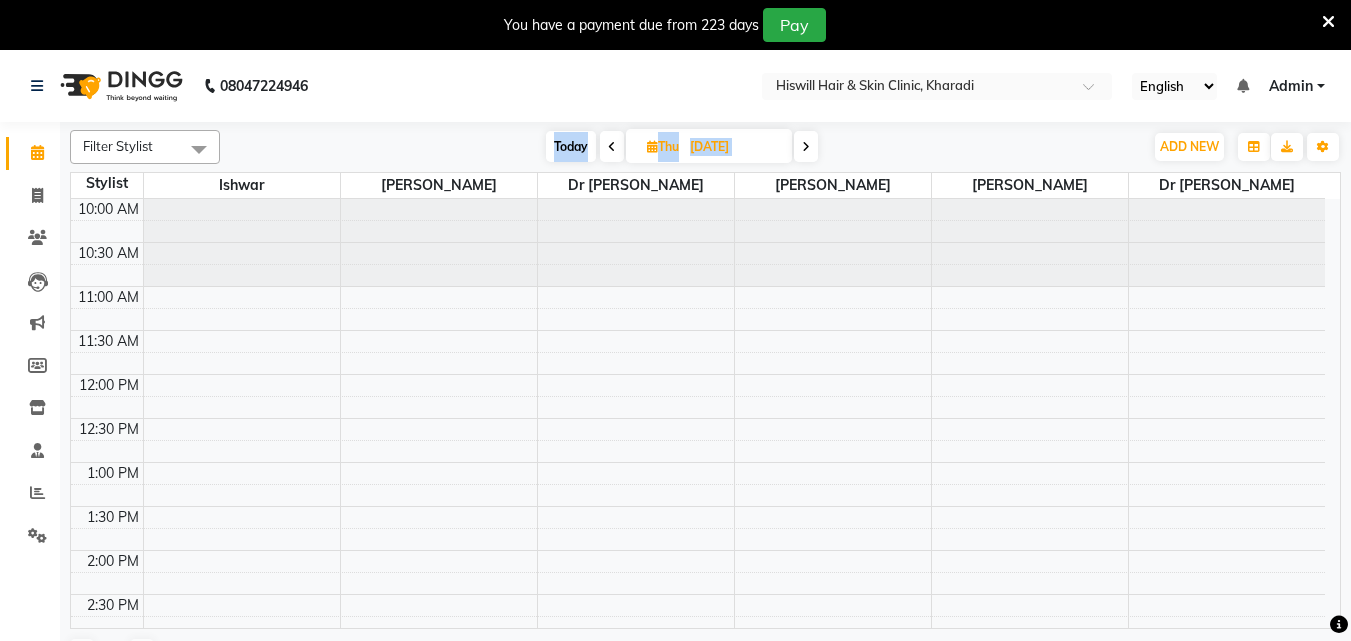 click at bounding box center [806, 147] 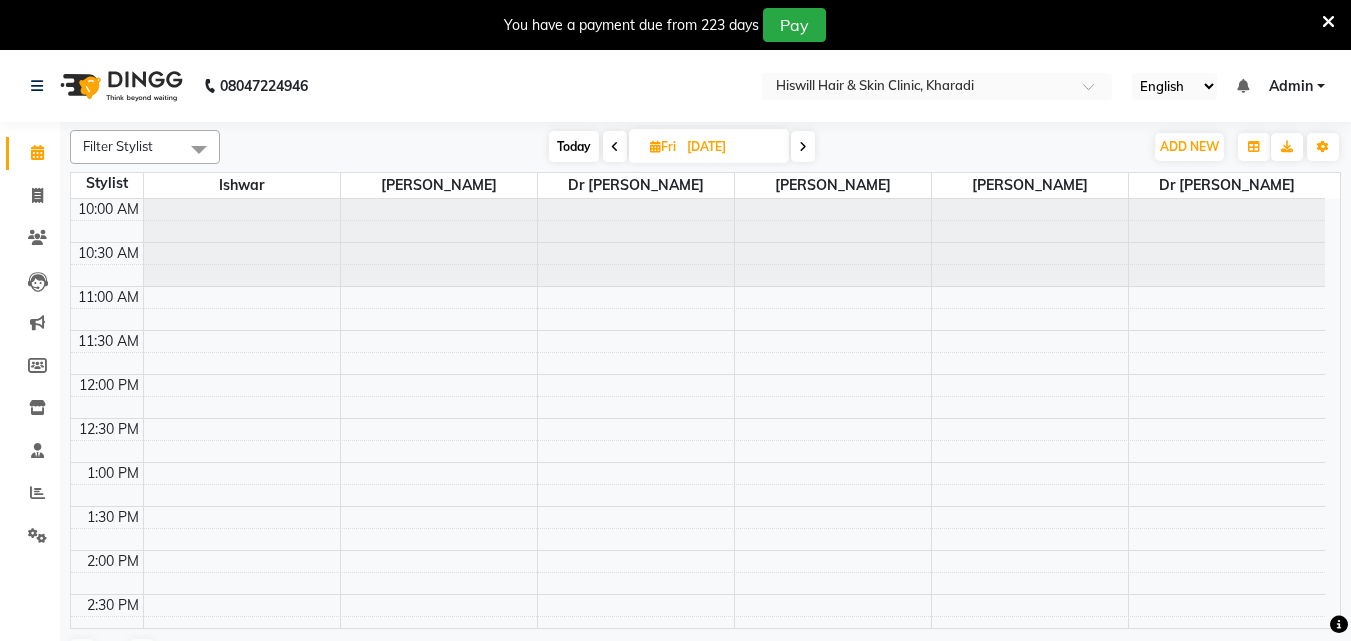 click at bounding box center [803, 147] 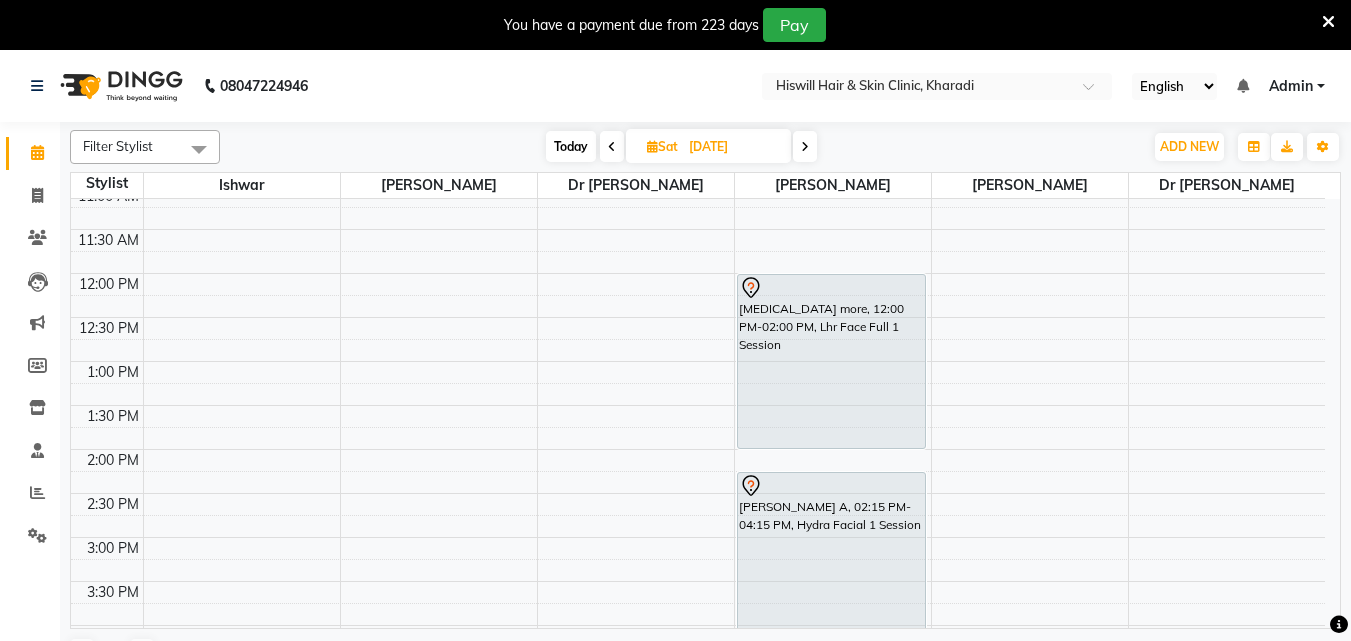 scroll, scrollTop: 100, scrollLeft: 0, axis: vertical 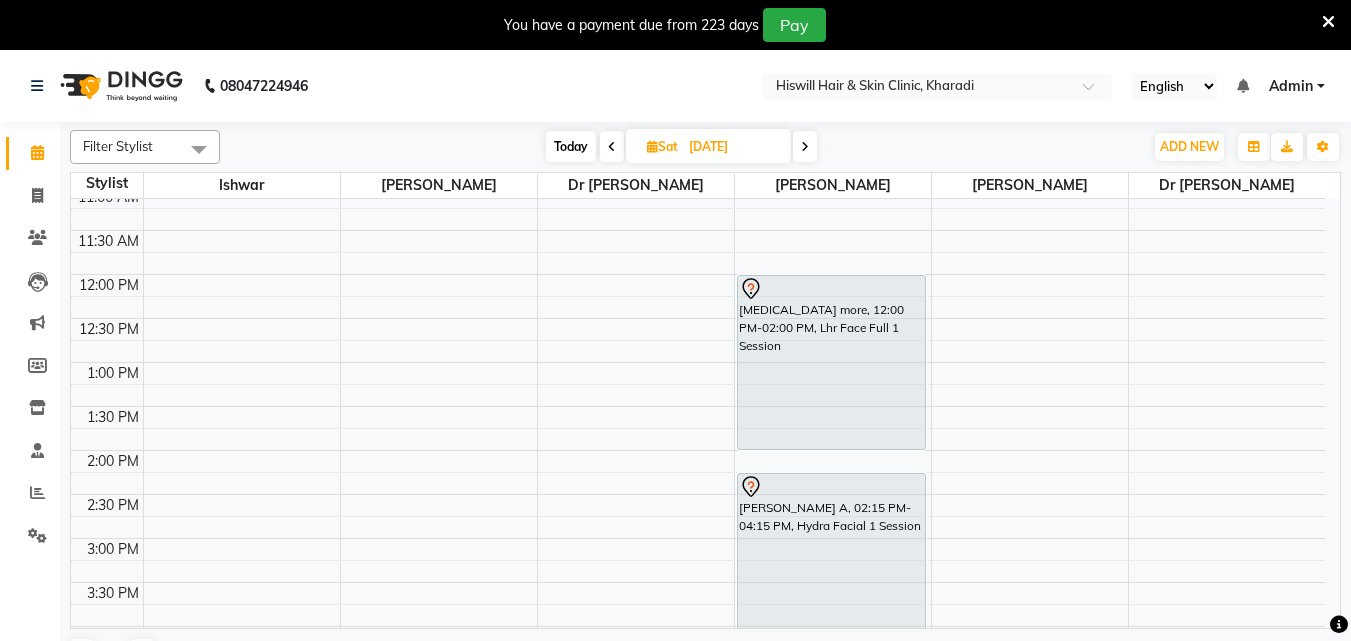 click on "10:00 AM 10:30 AM 11:00 AM 11:30 AM 12:00 PM 12:30 PM 1:00 PM 1:30 PM 2:00 PM 2:30 PM 3:00 PM 3:30 PM 4:00 PM 4:30 PM 5:00 PM 5:30 PM 6:00 PM 6:30 PM 7:00 PM 7:30 PM 8:00 PM 8:30 PM             [PERSON_NAME] more, 12:00 PM-02:00 PM, Lhr Face Full 1 Session             [PERSON_NAME] A, 02:15 PM-04:15 PM, Hydra Facial 1 Session" at bounding box center (698, 582) 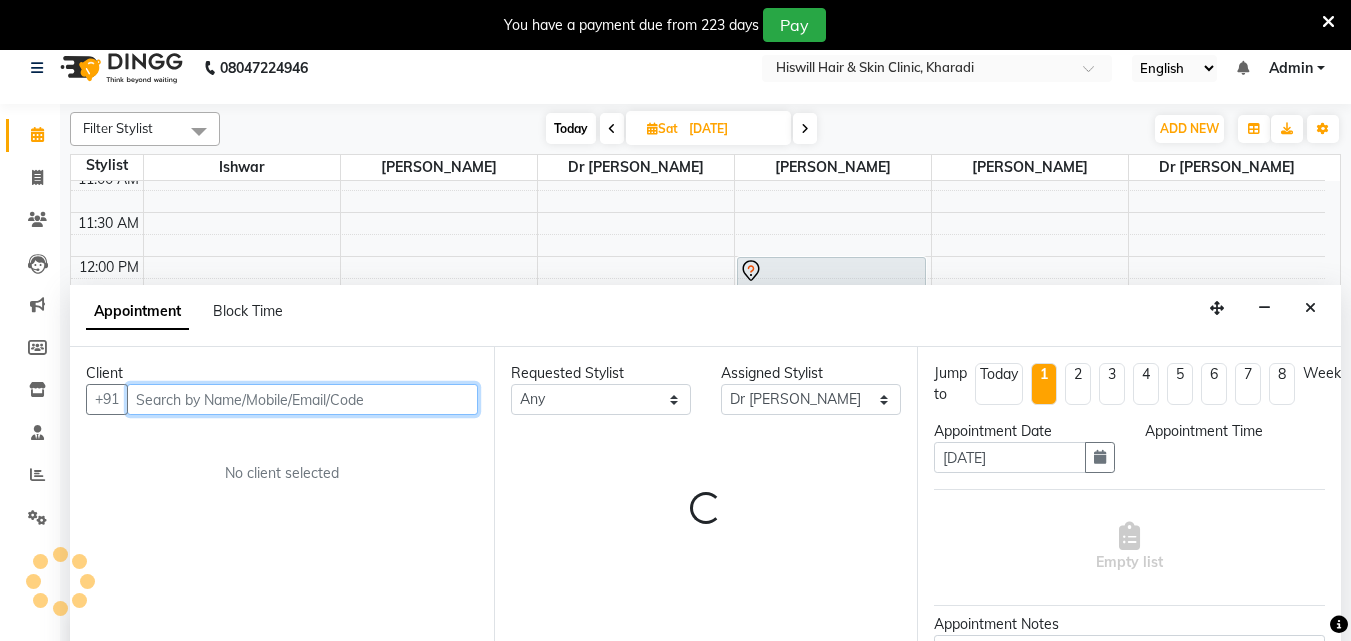 select on "750" 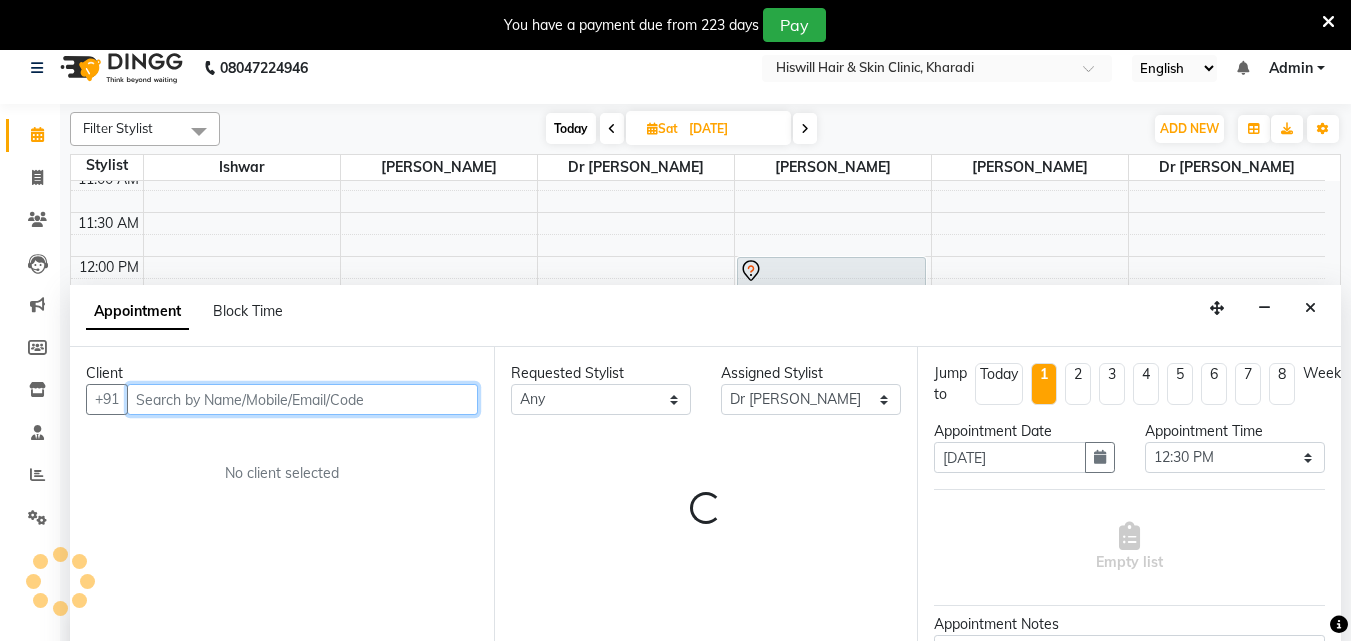 scroll, scrollTop: 50, scrollLeft: 0, axis: vertical 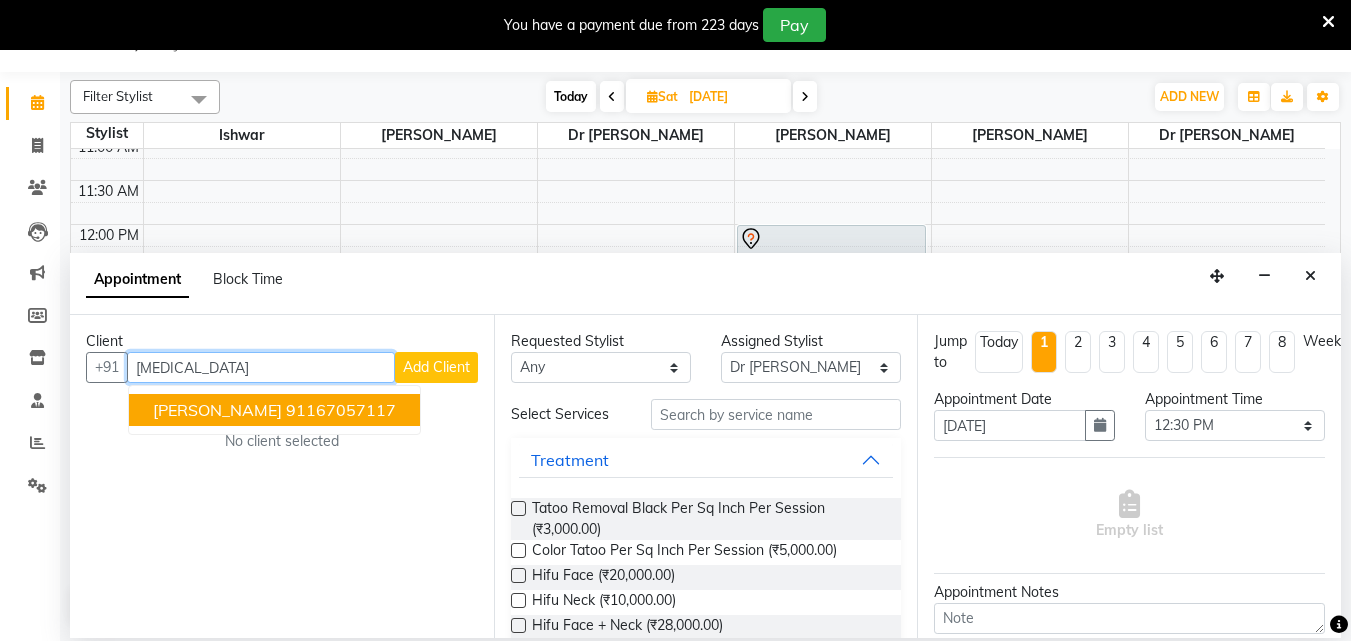 click on "91167057117" at bounding box center [341, 410] 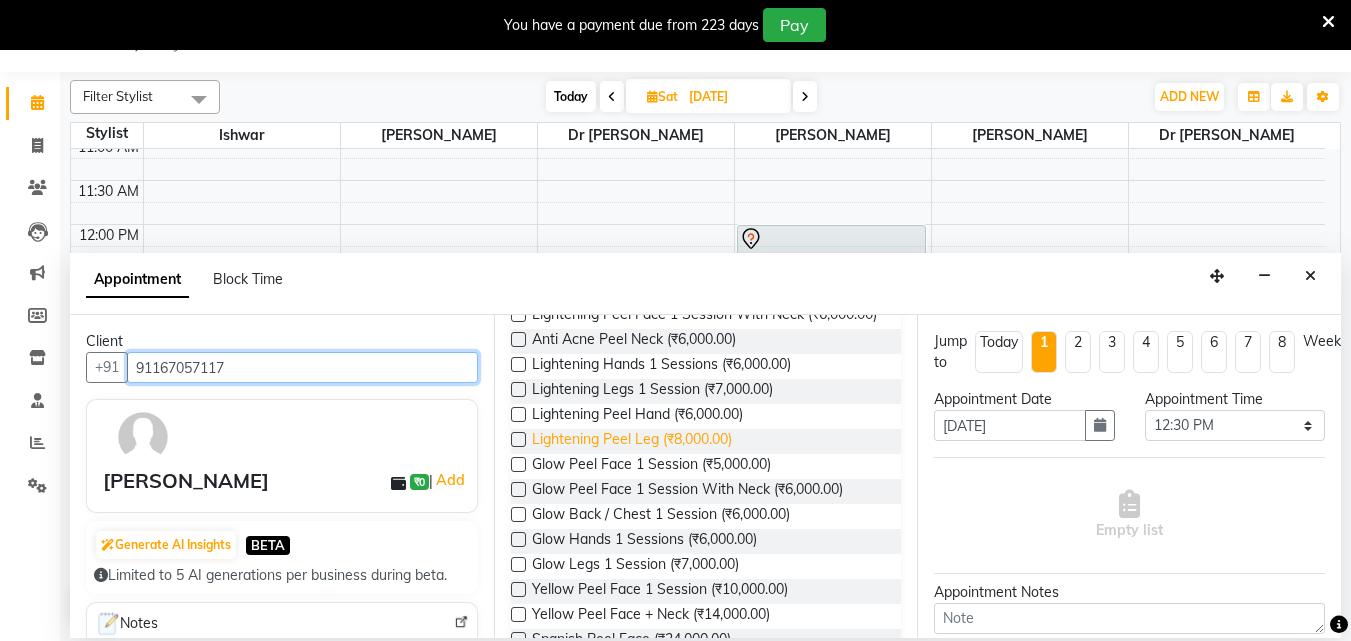 scroll, scrollTop: 600, scrollLeft: 0, axis: vertical 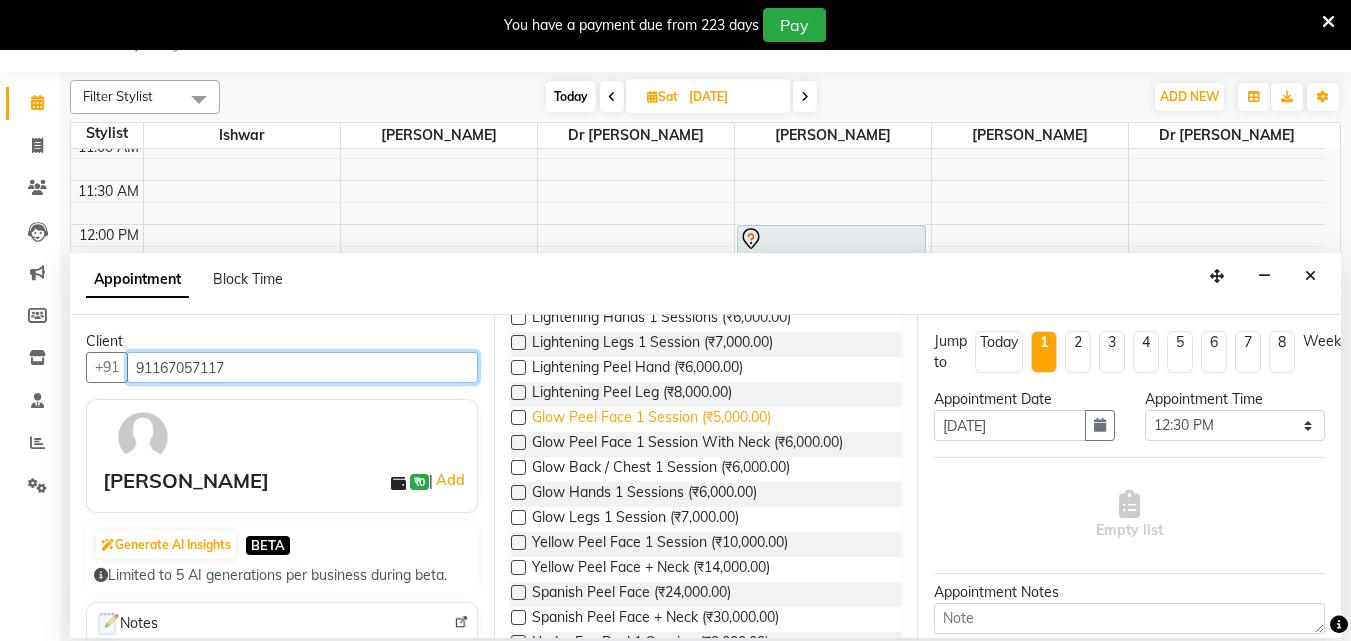 type on "91167057117" 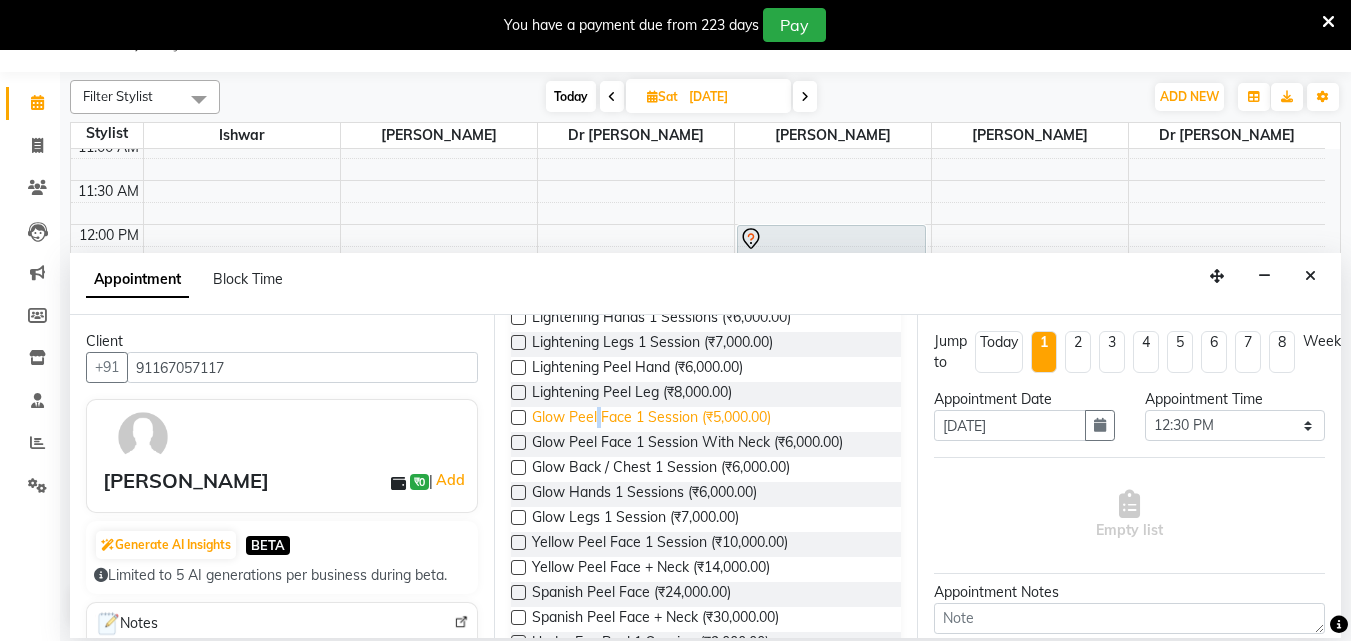 click on "Glow Peel Face 1 Session (₹5,000.00)" at bounding box center (651, 419) 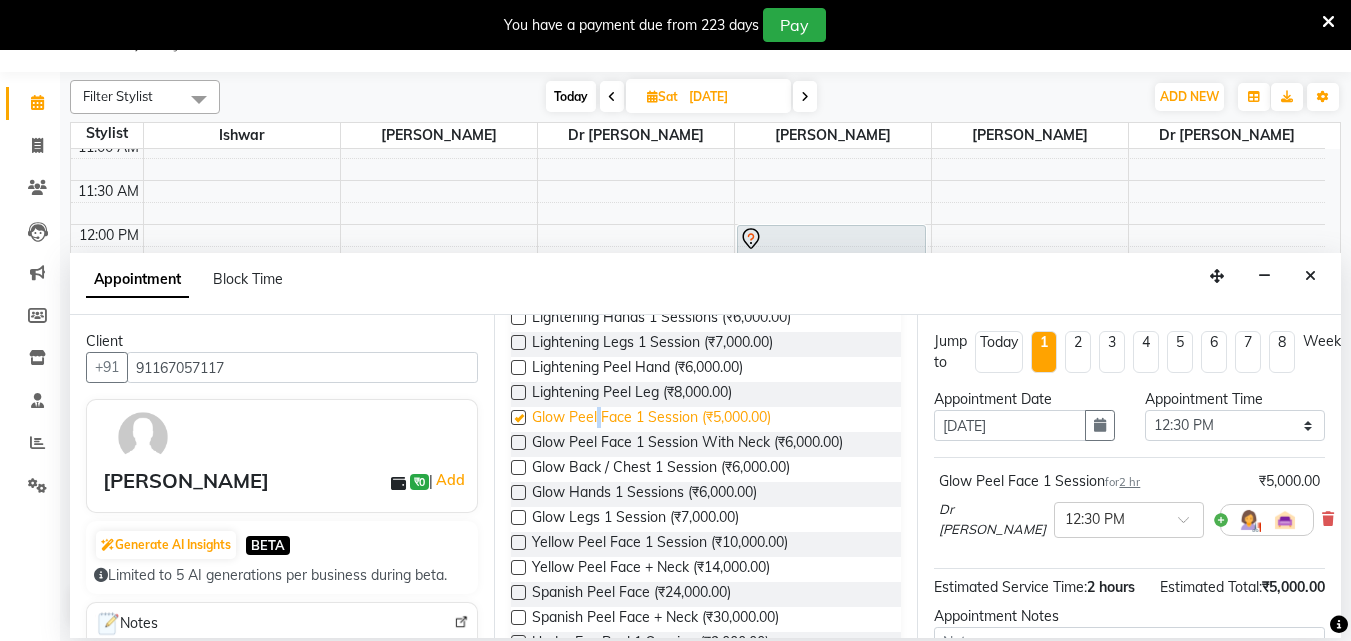 checkbox on "false" 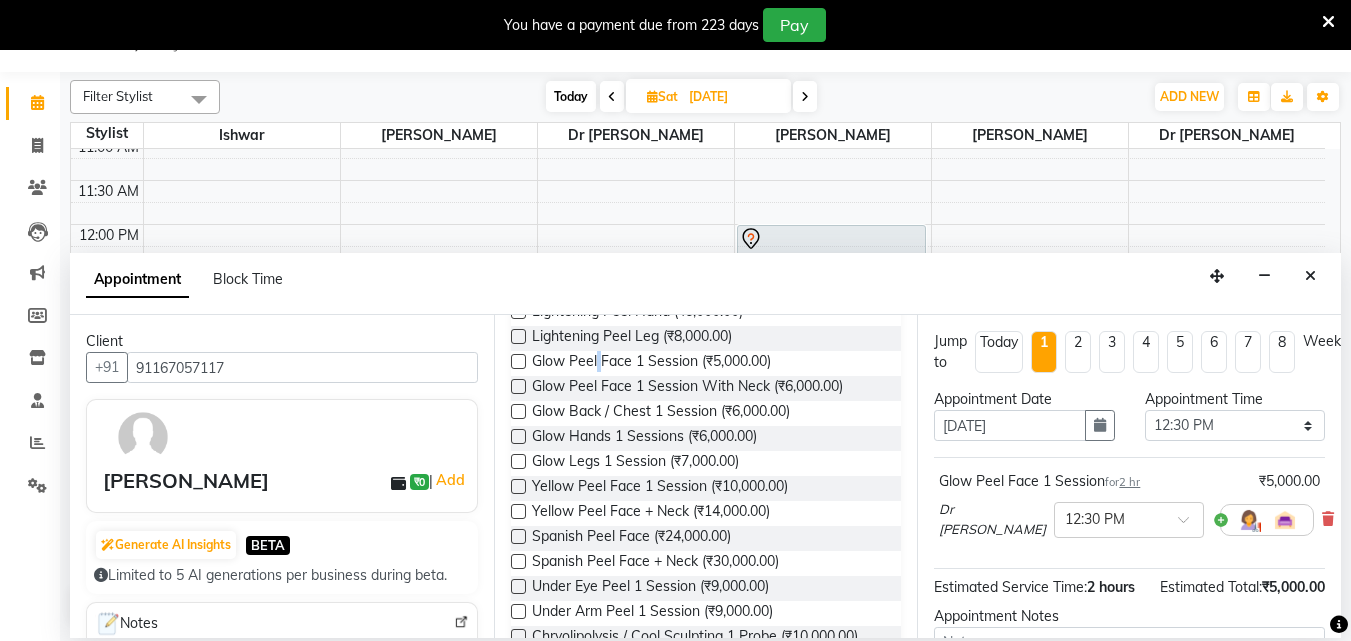 scroll, scrollTop: 700, scrollLeft: 0, axis: vertical 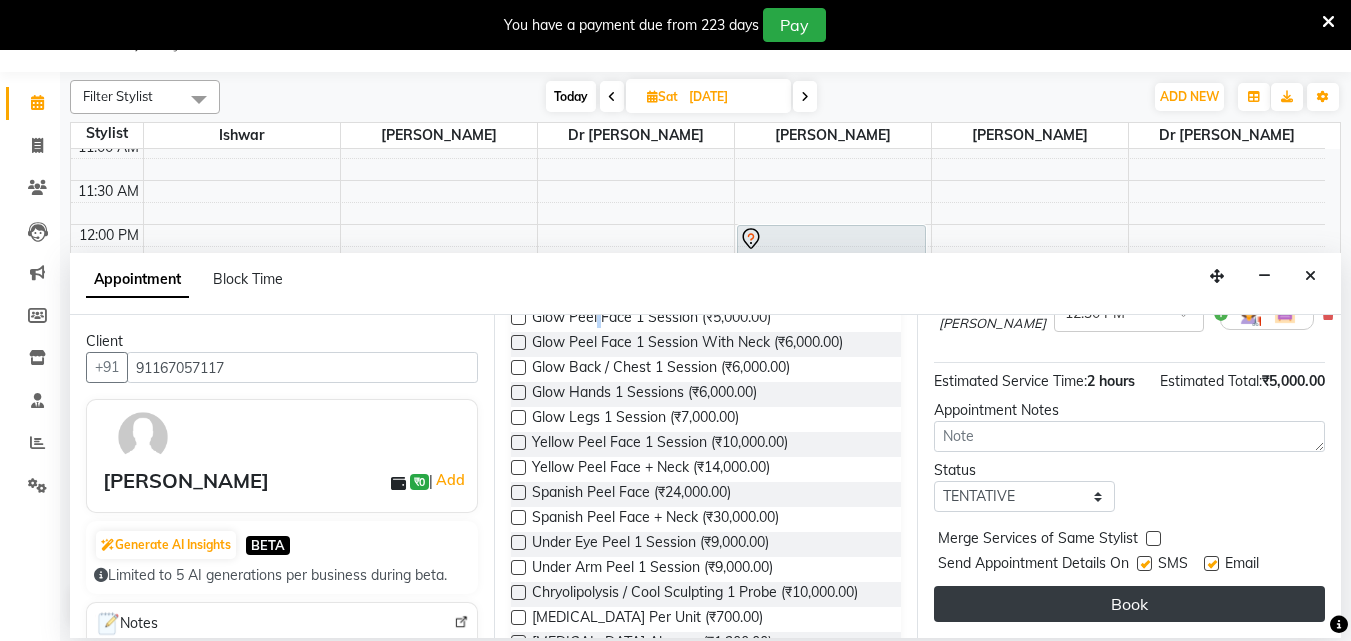 click on "Book" at bounding box center [1129, 604] 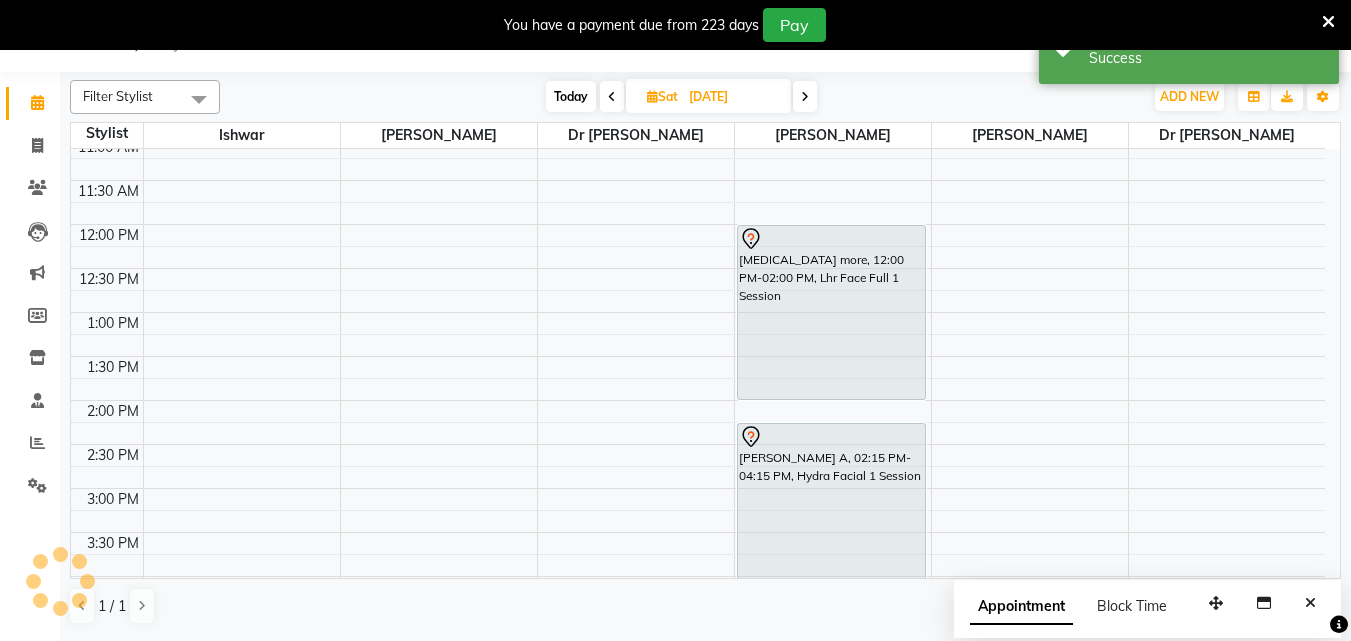 scroll, scrollTop: 0, scrollLeft: 0, axis: both 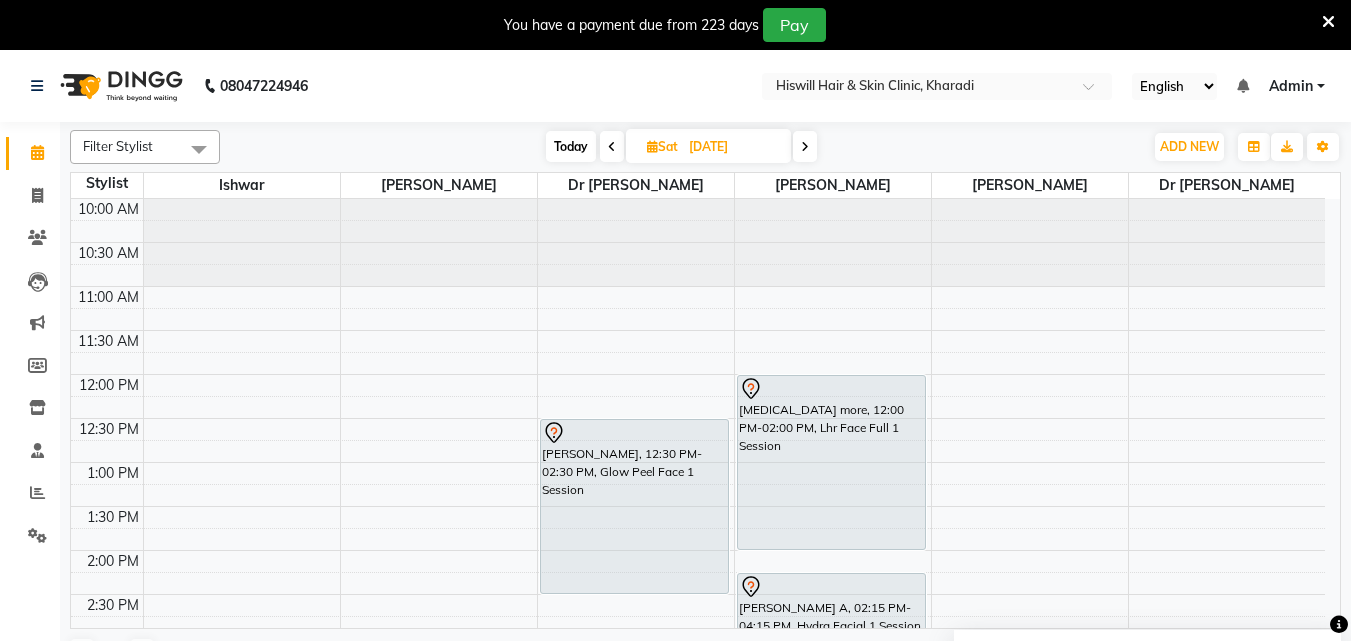 click on "Today" at bounding box center [571, 146] 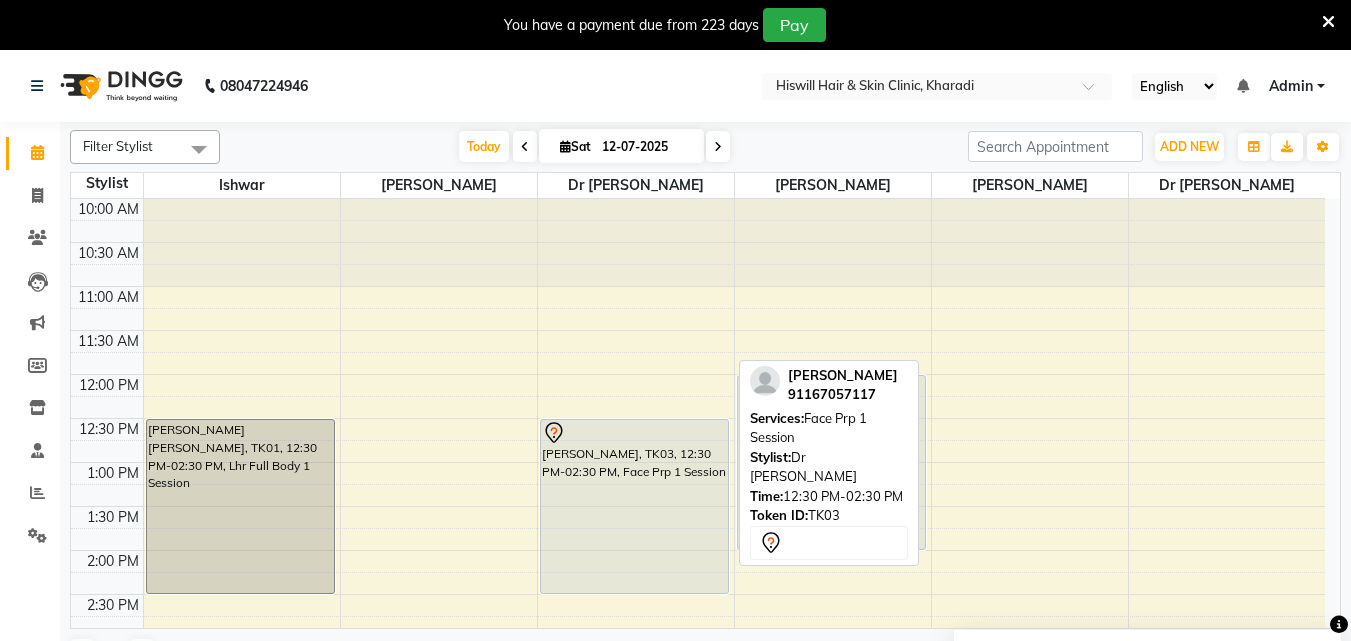 click on "[PERSON_NAME], TK03, 12:30 PM-02:30 PM, Face Prp 1 Session" at bounding box center (634, 506) 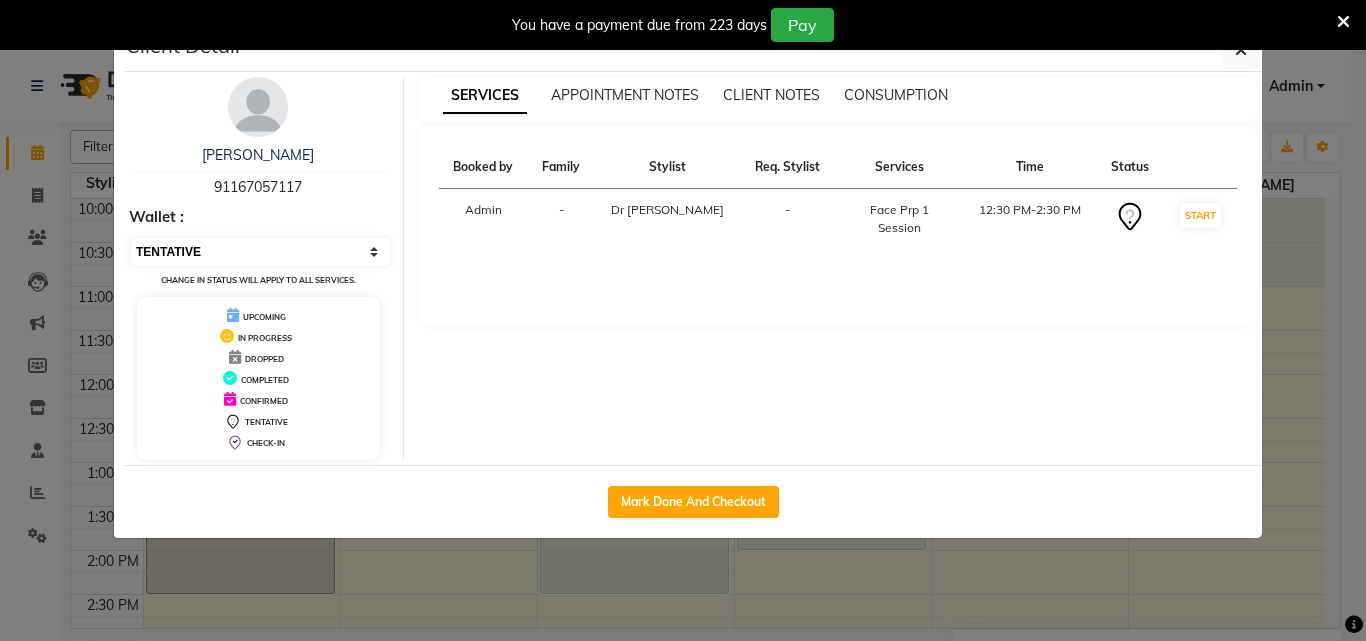 click on "Select IN SERVICE CONFIRMED TENTATIVE CHECK IN MARK DONE DROPPED UPCOMING" at bounding box center (260, 252) 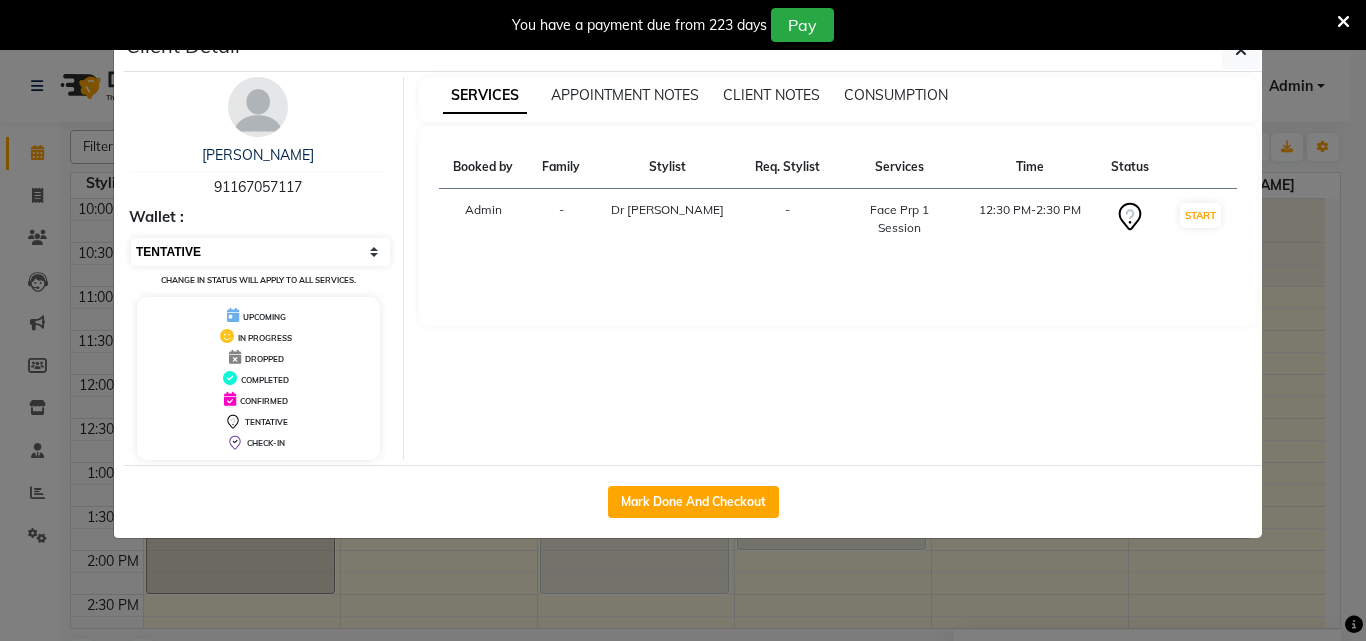 select on "8" 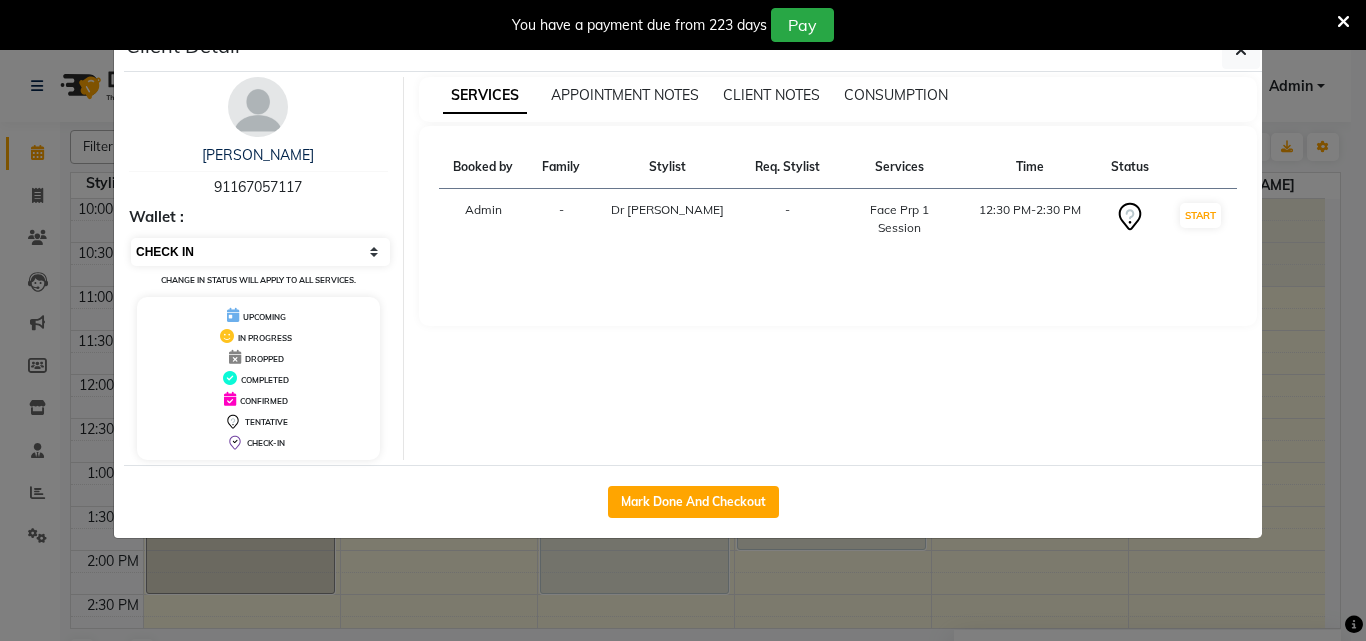 click on "Select IN SERVICE CONFIRMED TENTATIVE CHECK IN MARK DONE DROPPED UPCOMING" at bounding box center (260, 252) 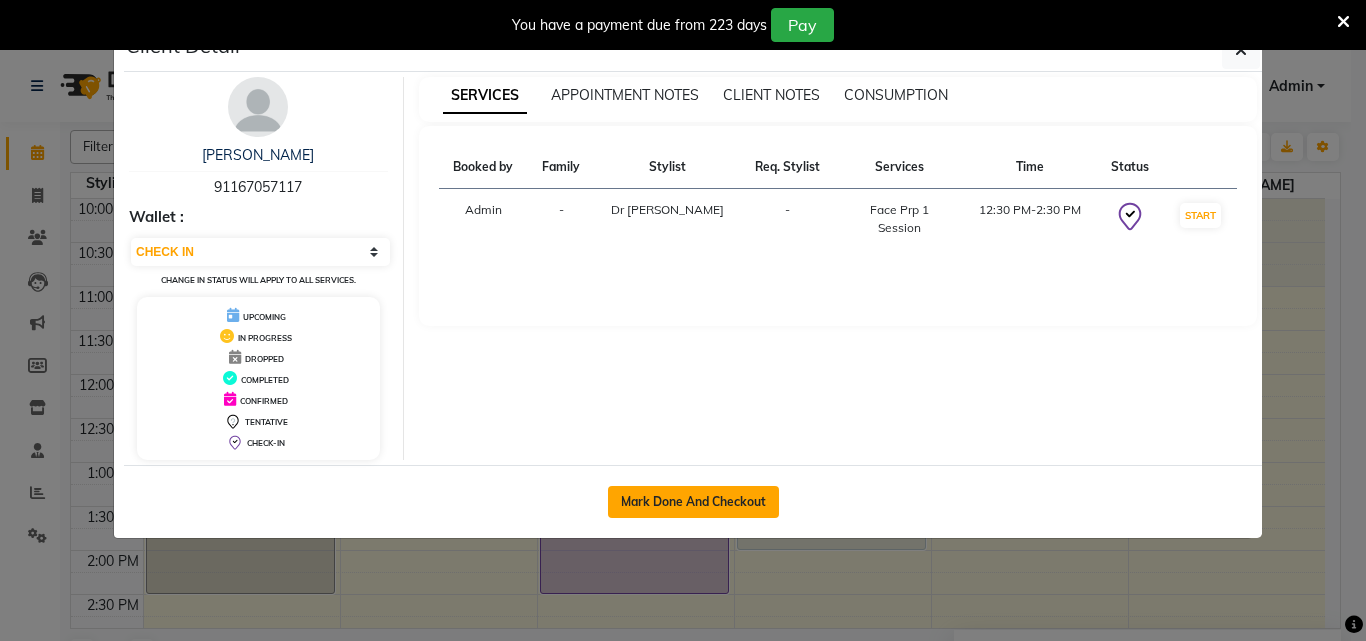 click on "Mark Done And Checkout" 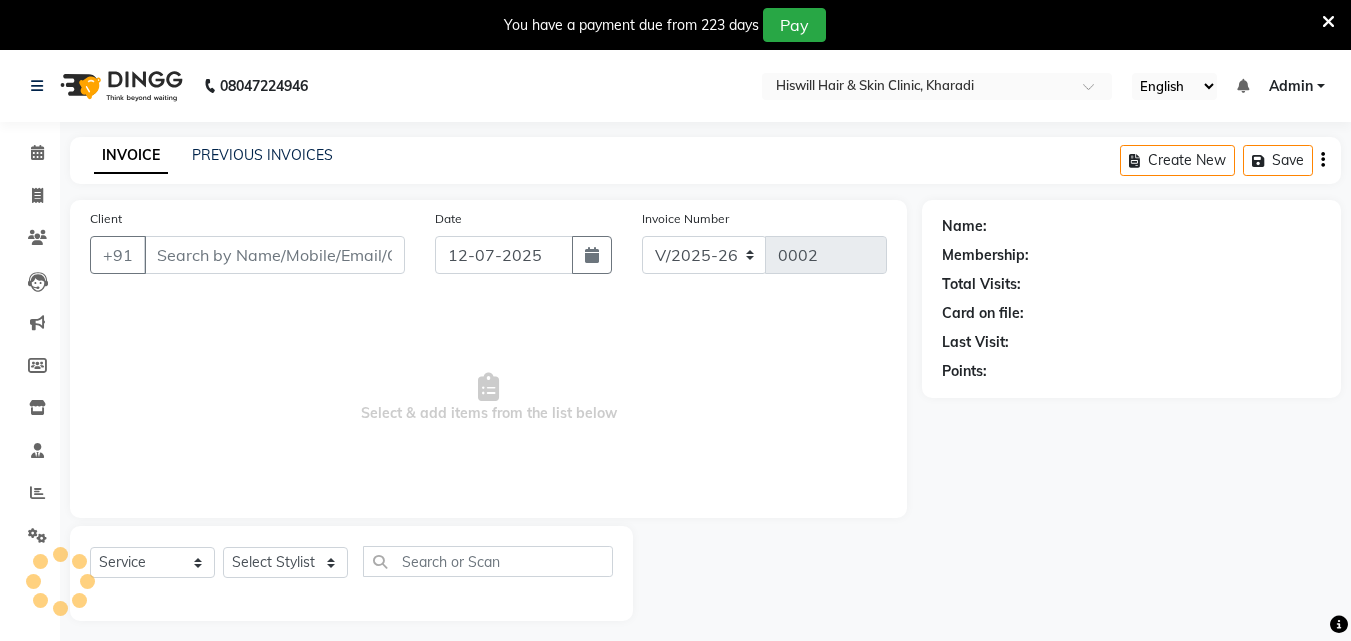 type on "167057117" 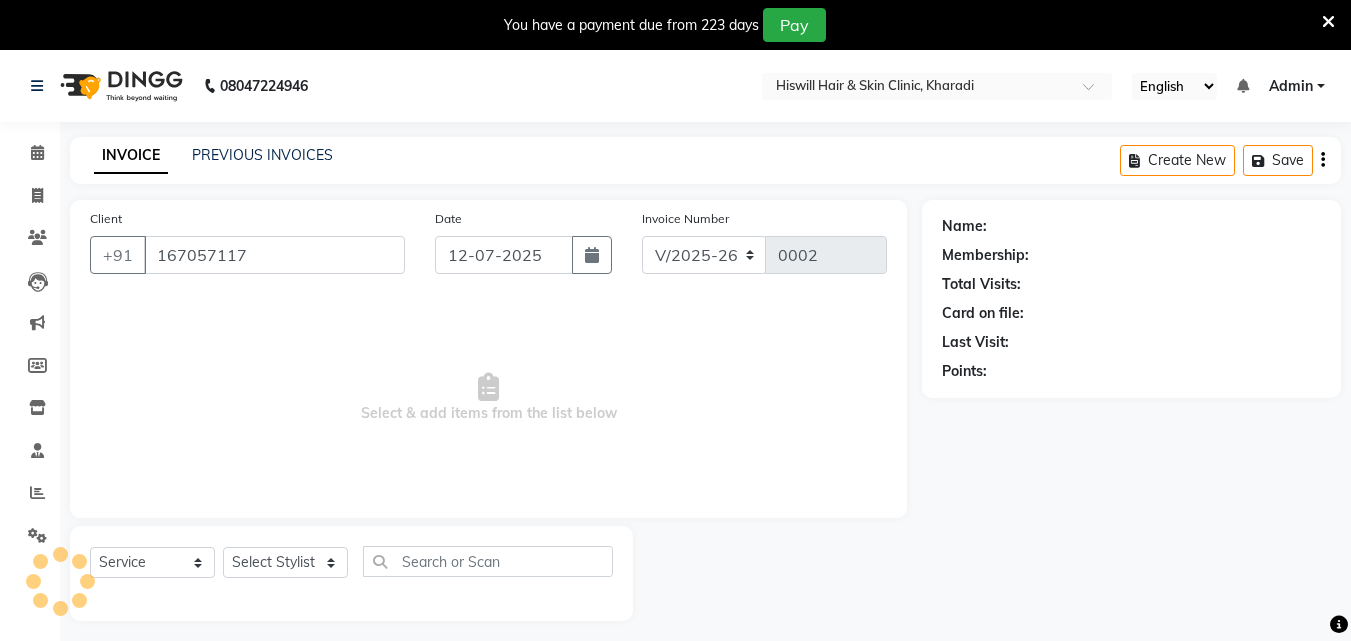 select on "62612" 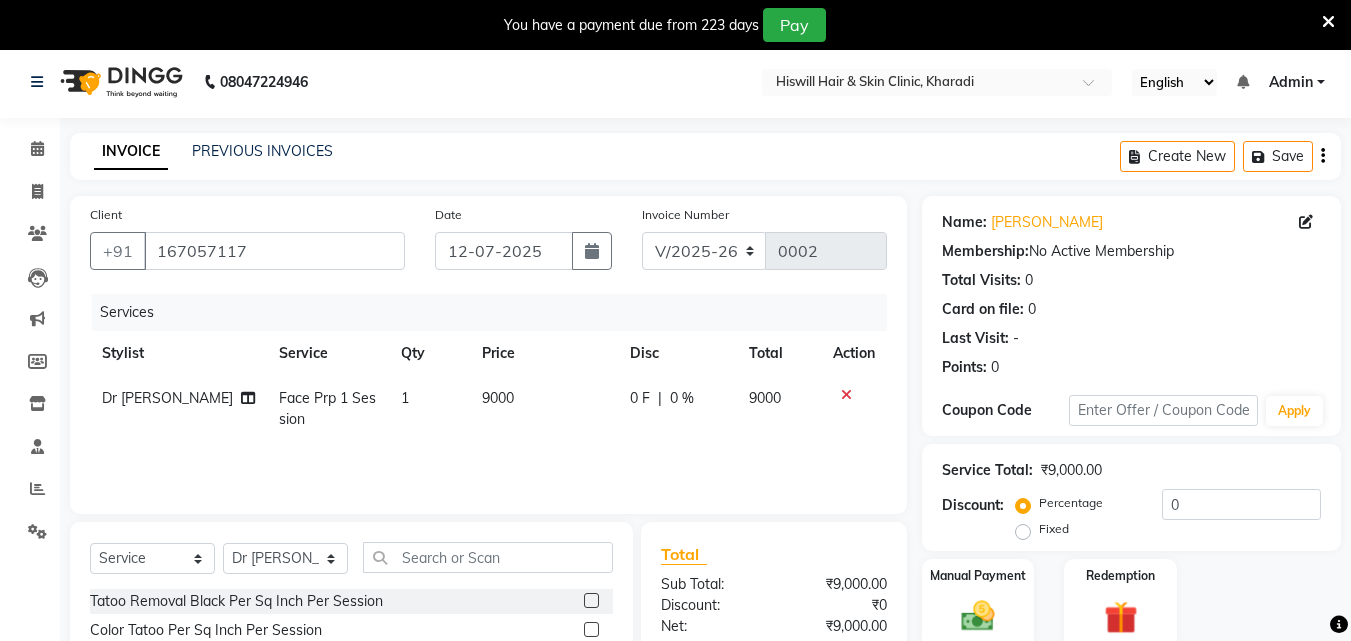 scroll, scrollTop: 0, scrollLeft: 0, axis: both 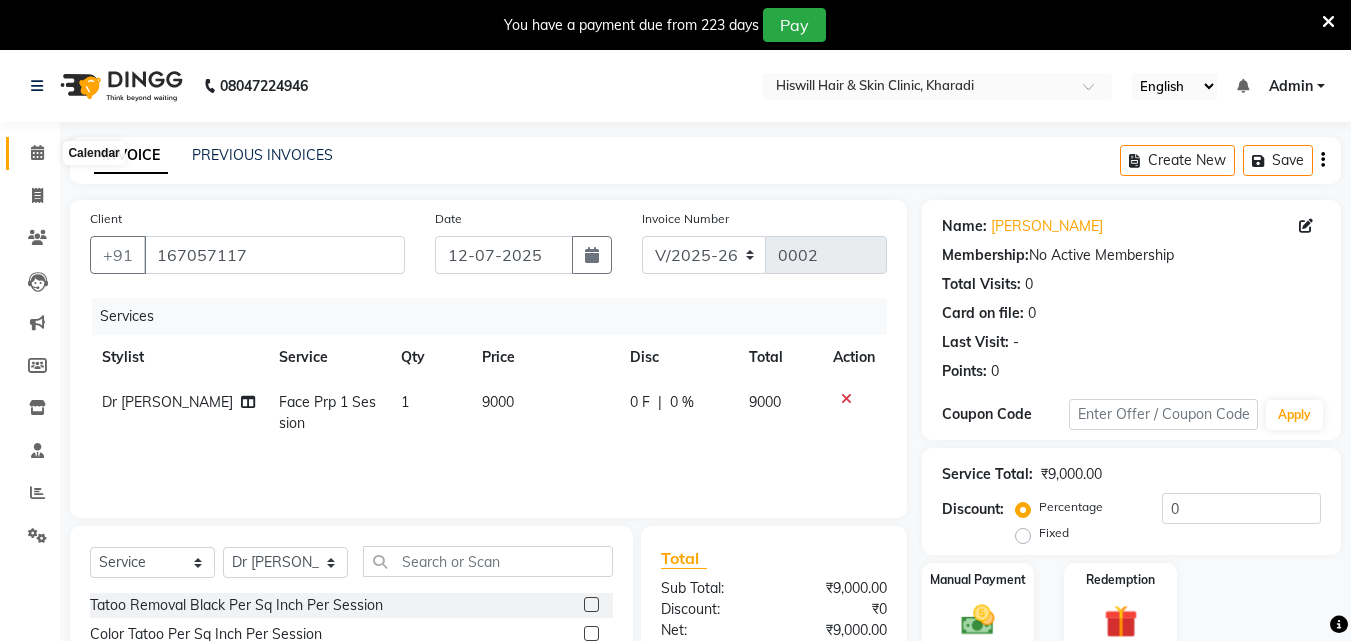 click 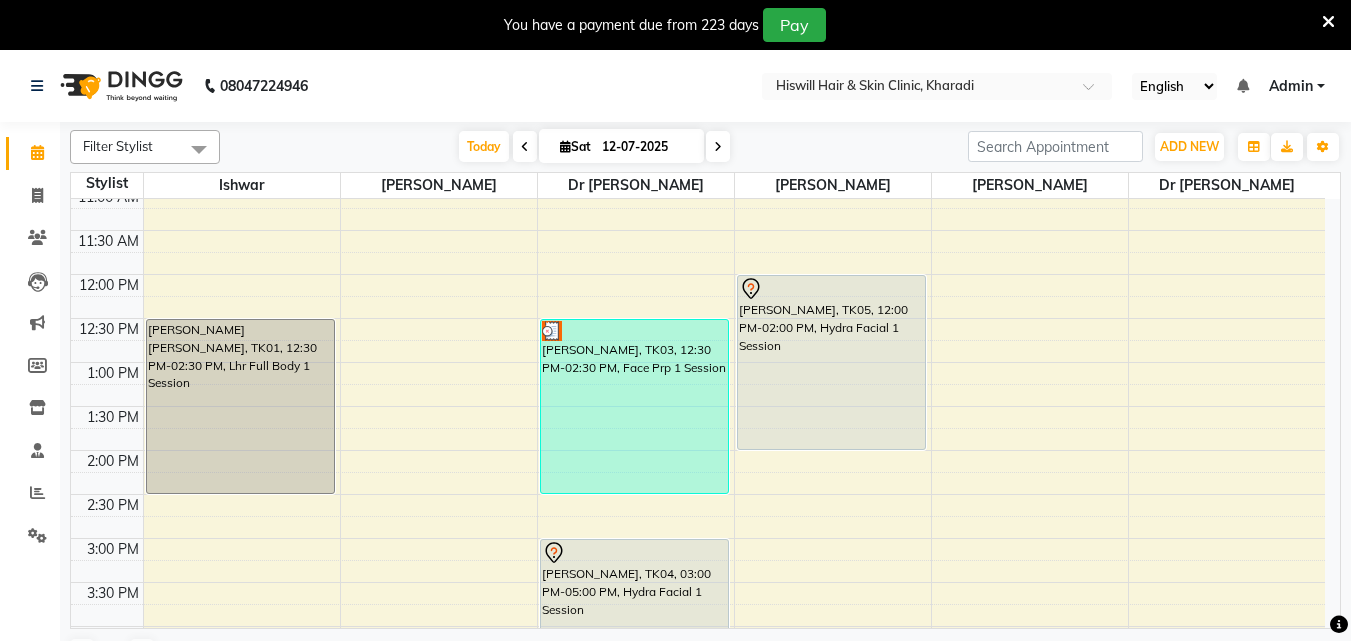 scroll, scrollTop: 200, scrollLeft: 0, axis: vertical 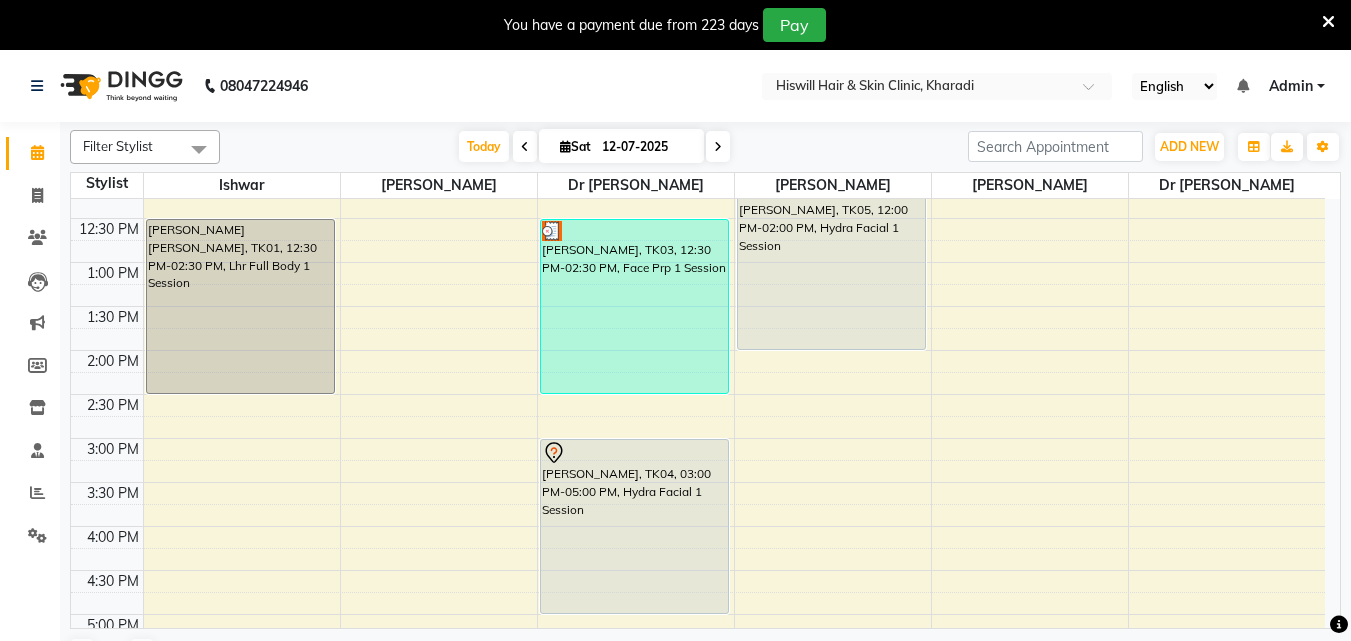 click at bounding box center (718, 147) 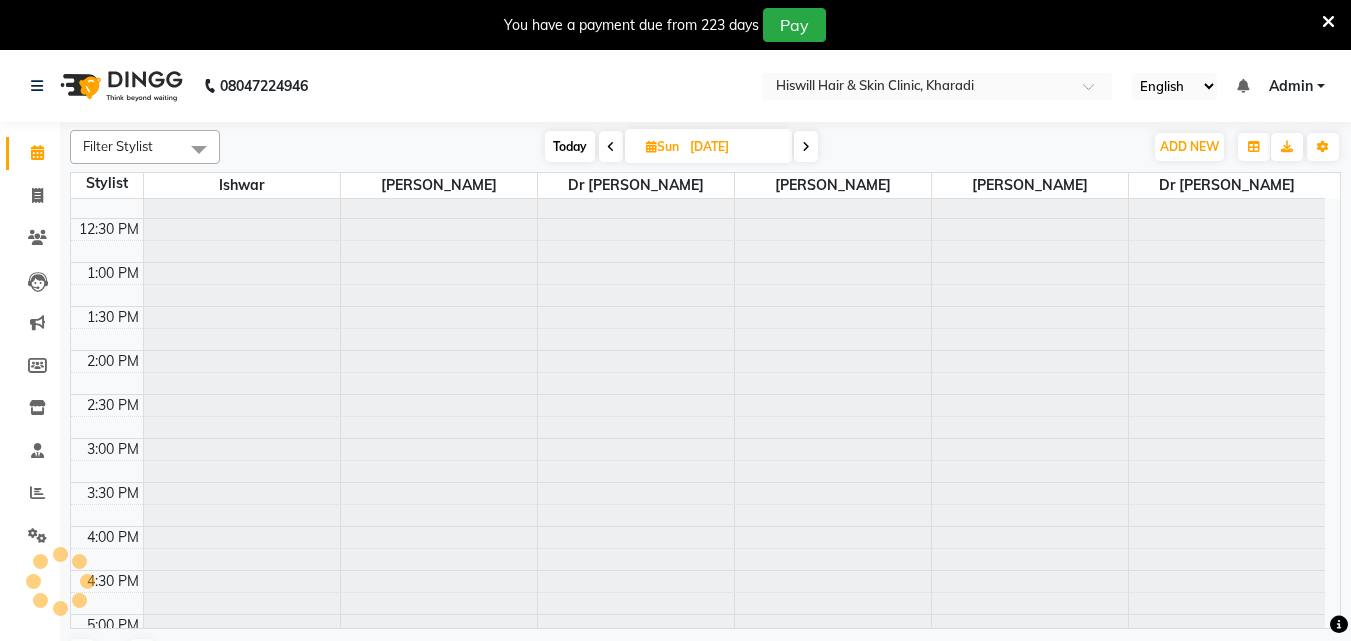scroll, scrollTop: 0, scrollLeft: 0, axis: both 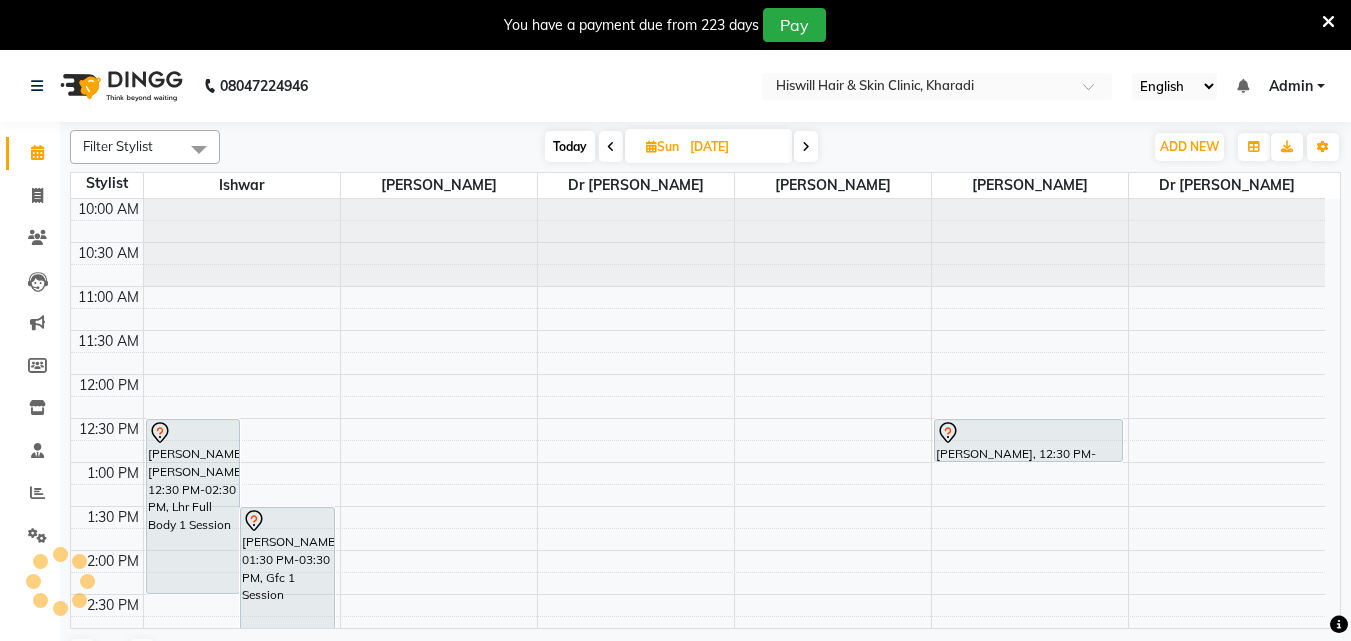 click on "[DATE]" at bounding box center (734, 147) 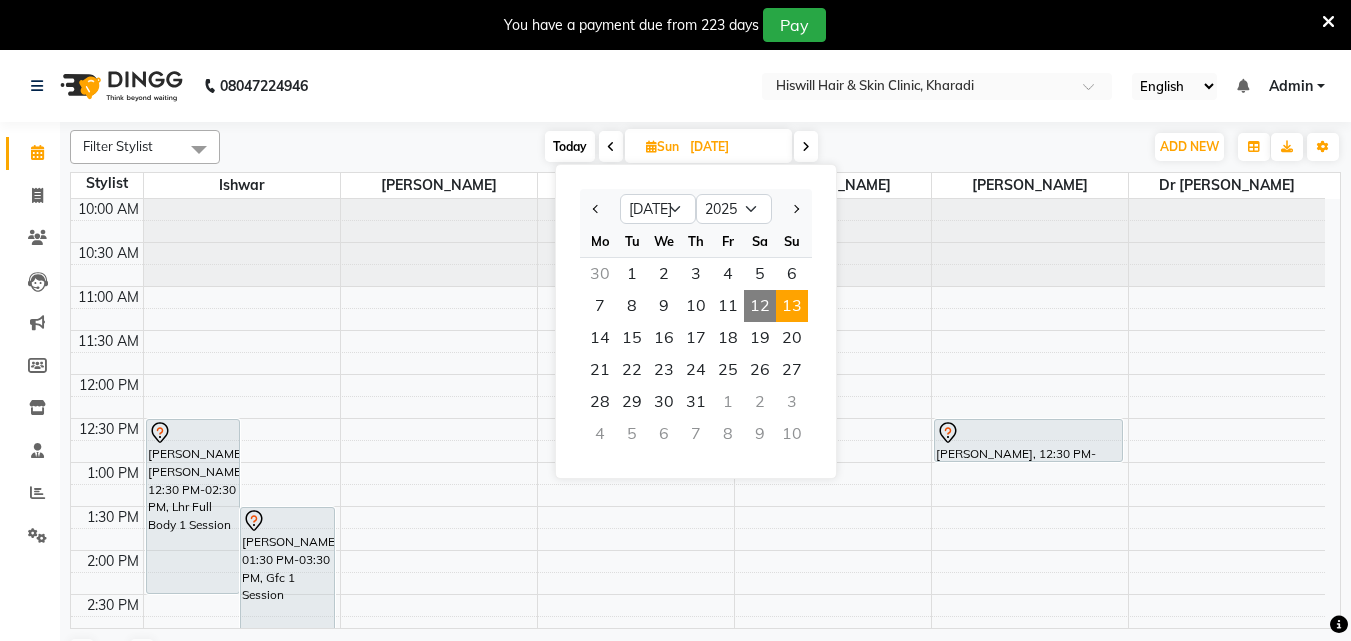 click on "[DATE]" at bounding box center (734, 147) 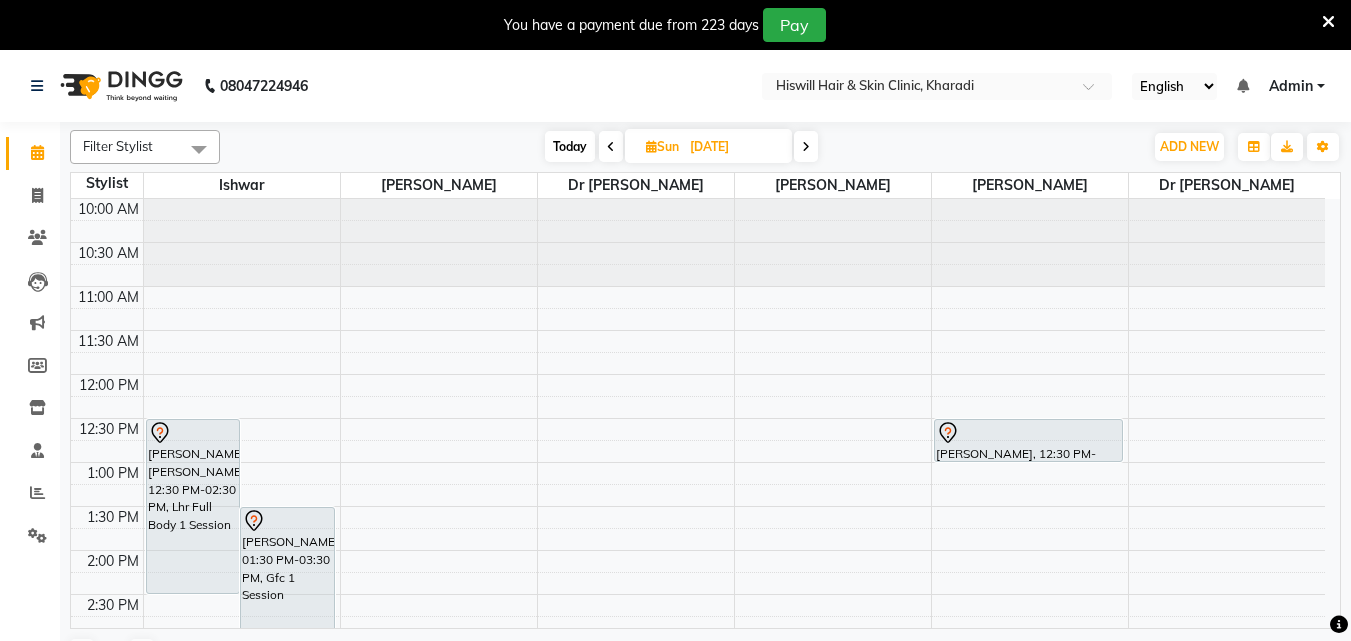 click at bounding box center (806, 146) 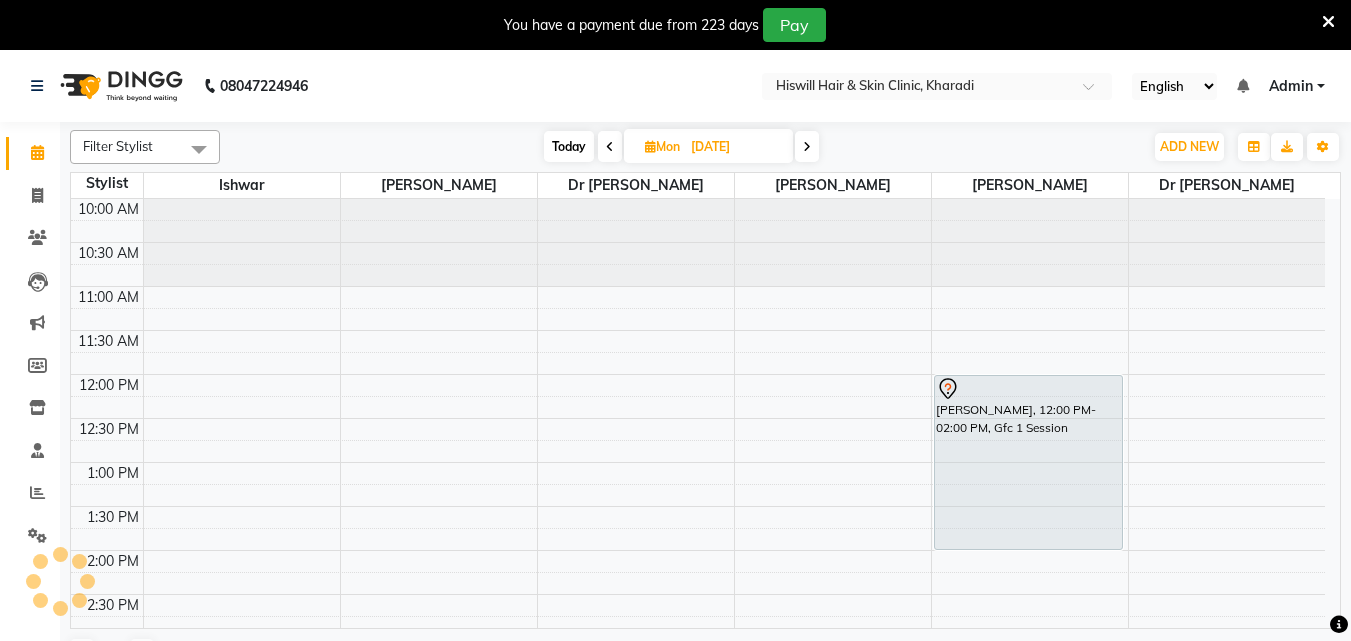 click at bounding box center (807, 147) 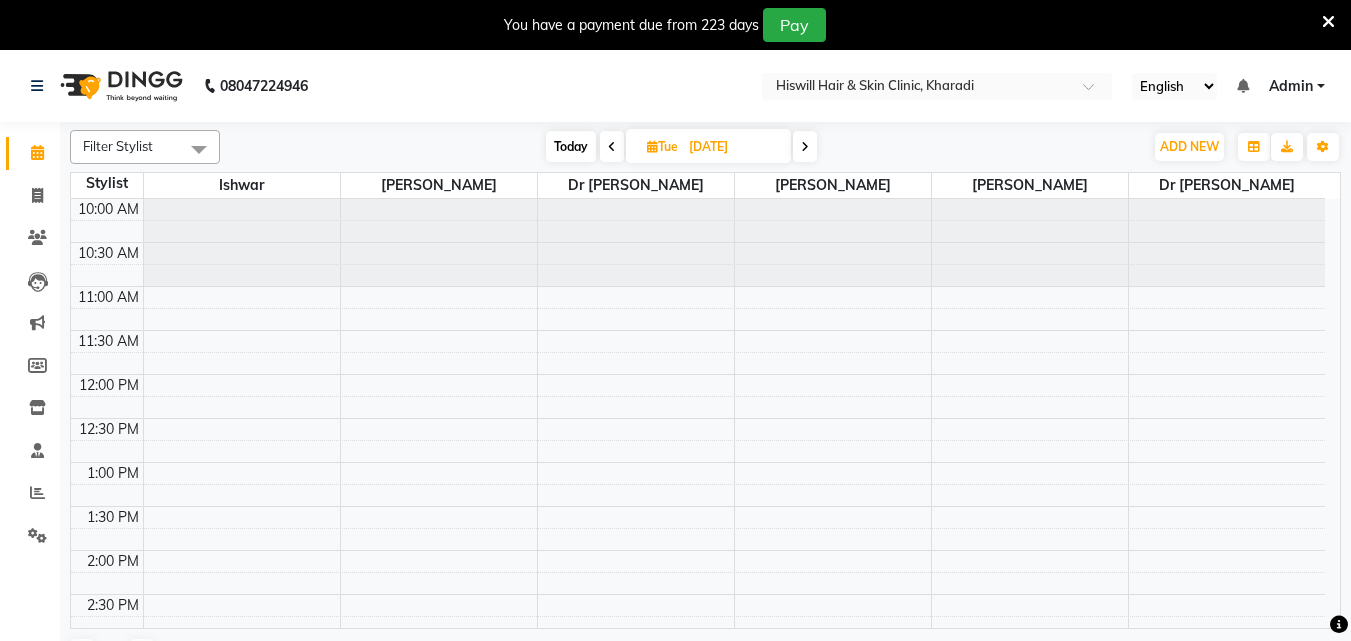 click at bounding box center [805, 147] 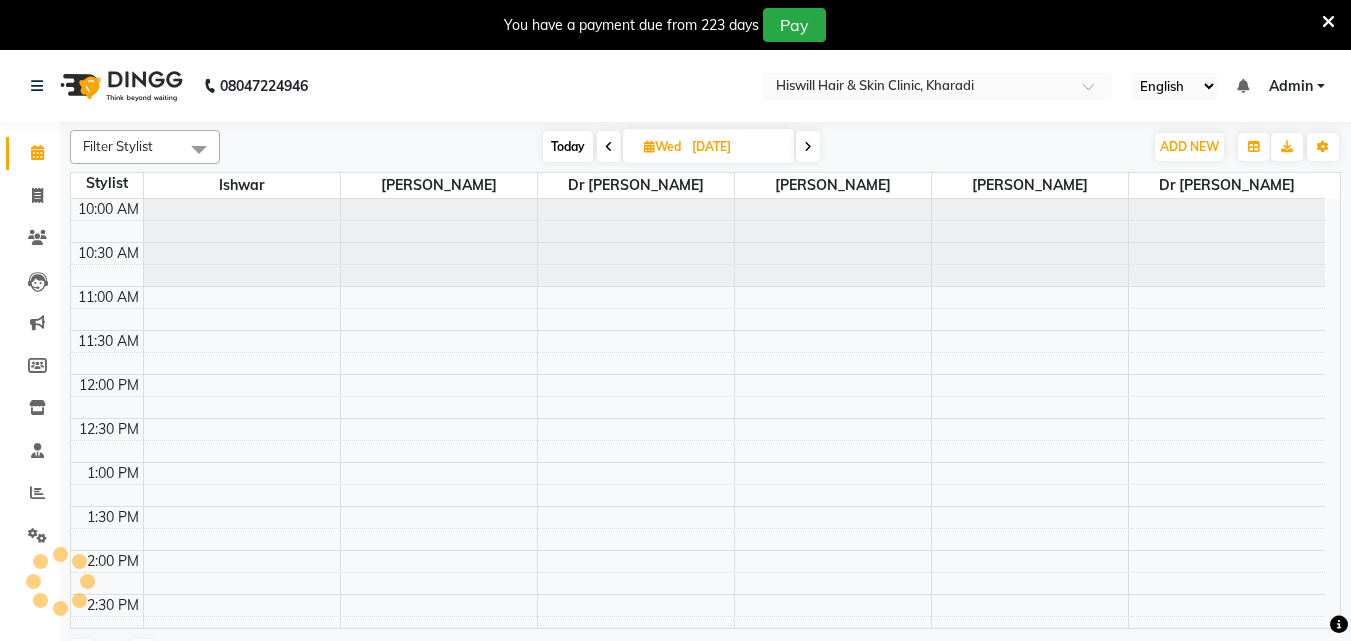 click at bounding box center (808, 147) 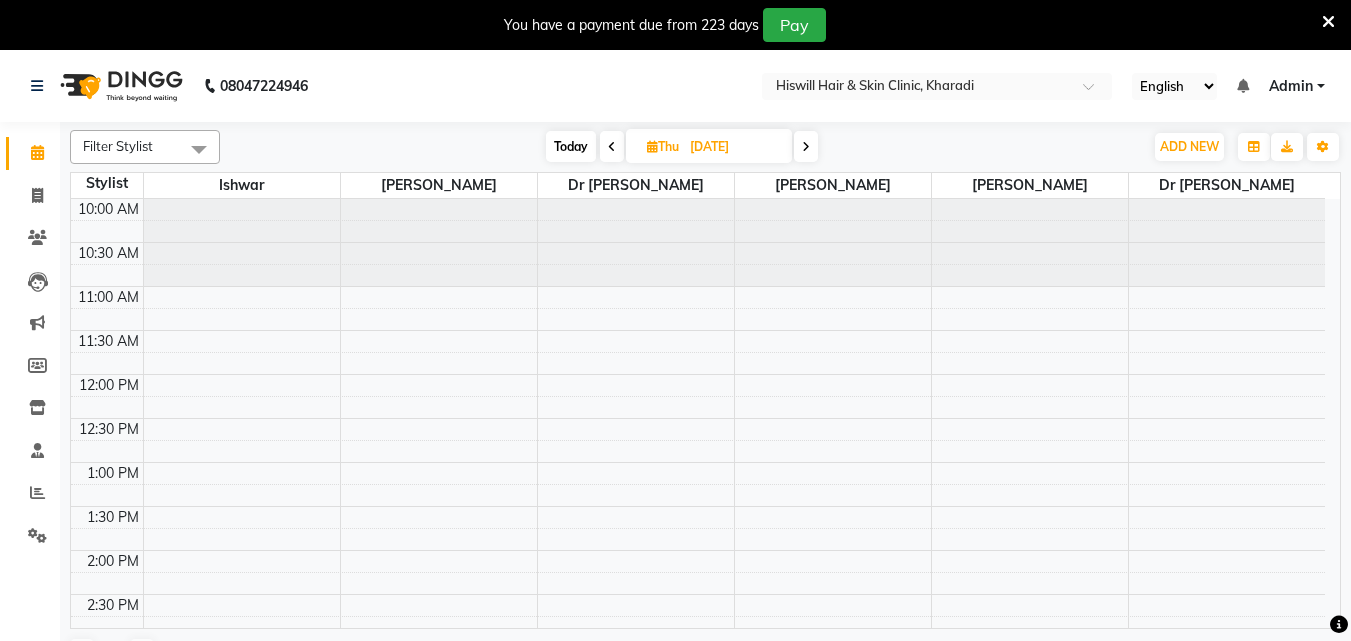 click at bounding box center [806, 147] 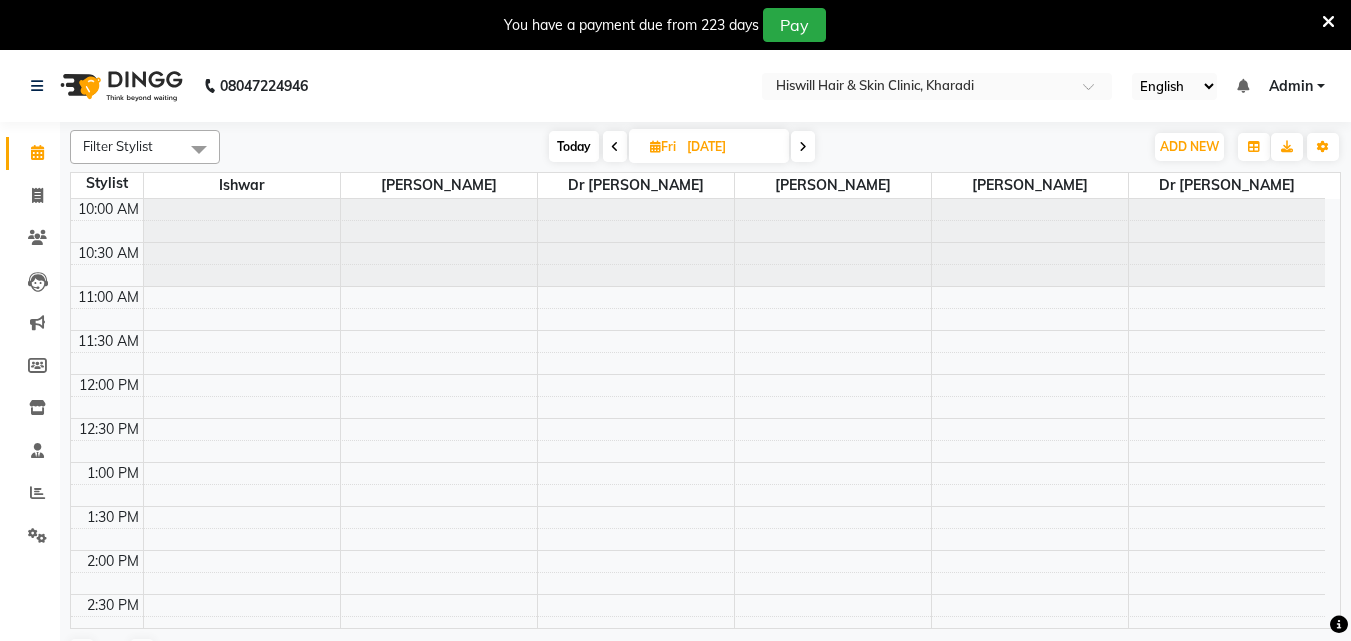 click at bounding box center (803, 146) 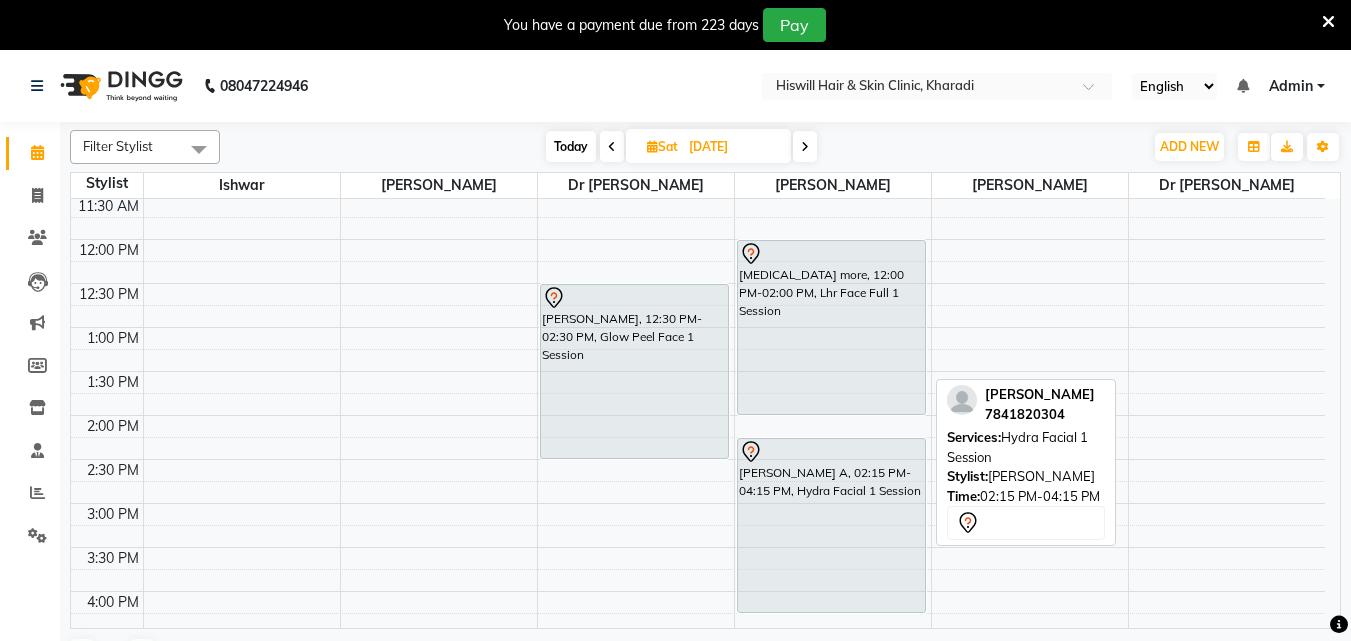 scroll, scrollTop: 100, scrollLeft: 0, axis: vertical 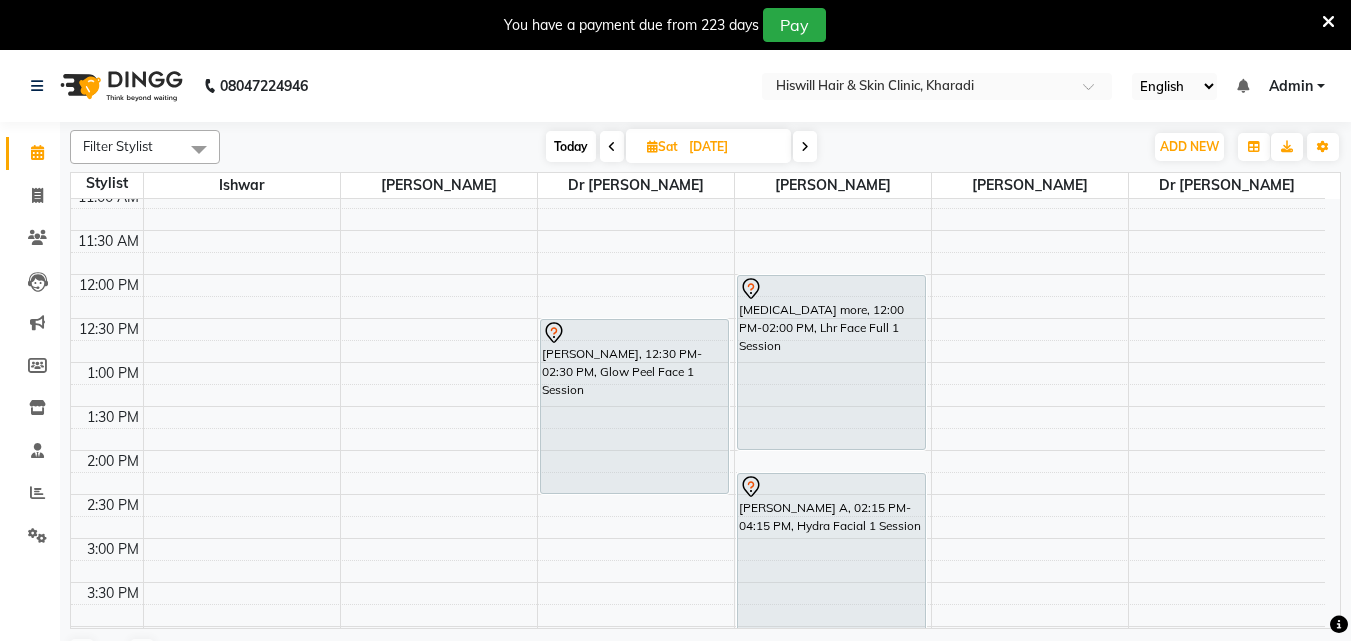 click on "Today" at bounding box center (571, 146) 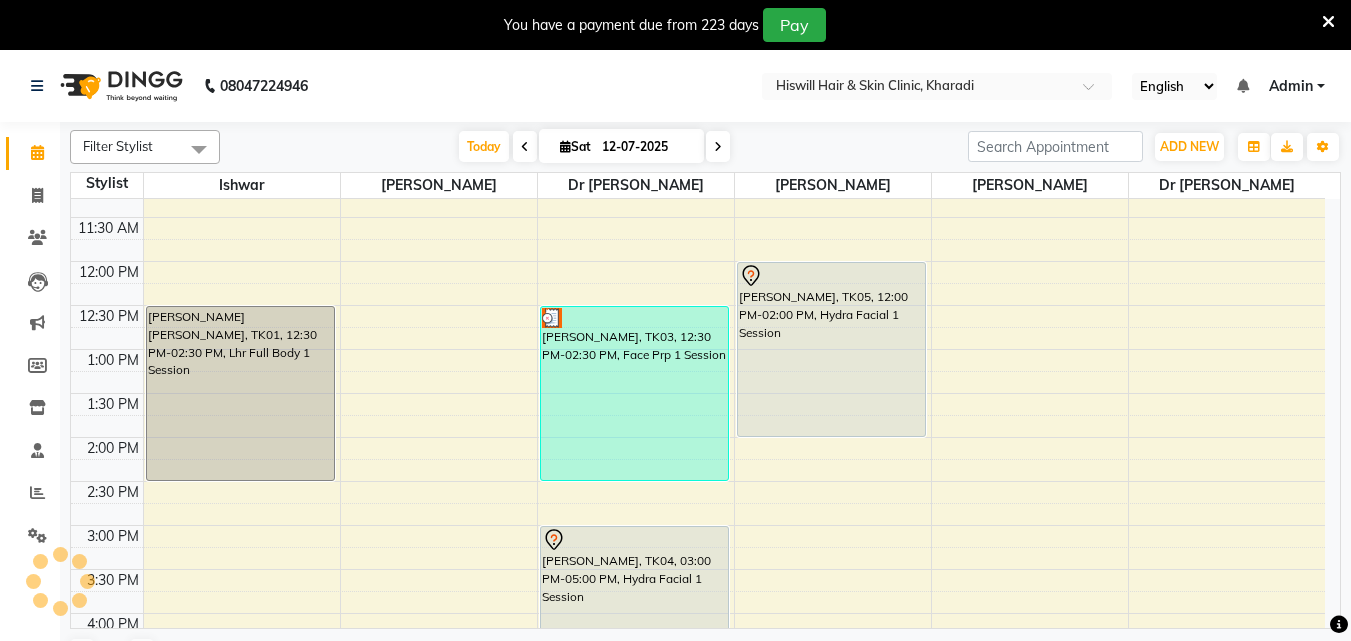 scroll, scrollTop: 38, scrollLeft: 0, axis: vertical 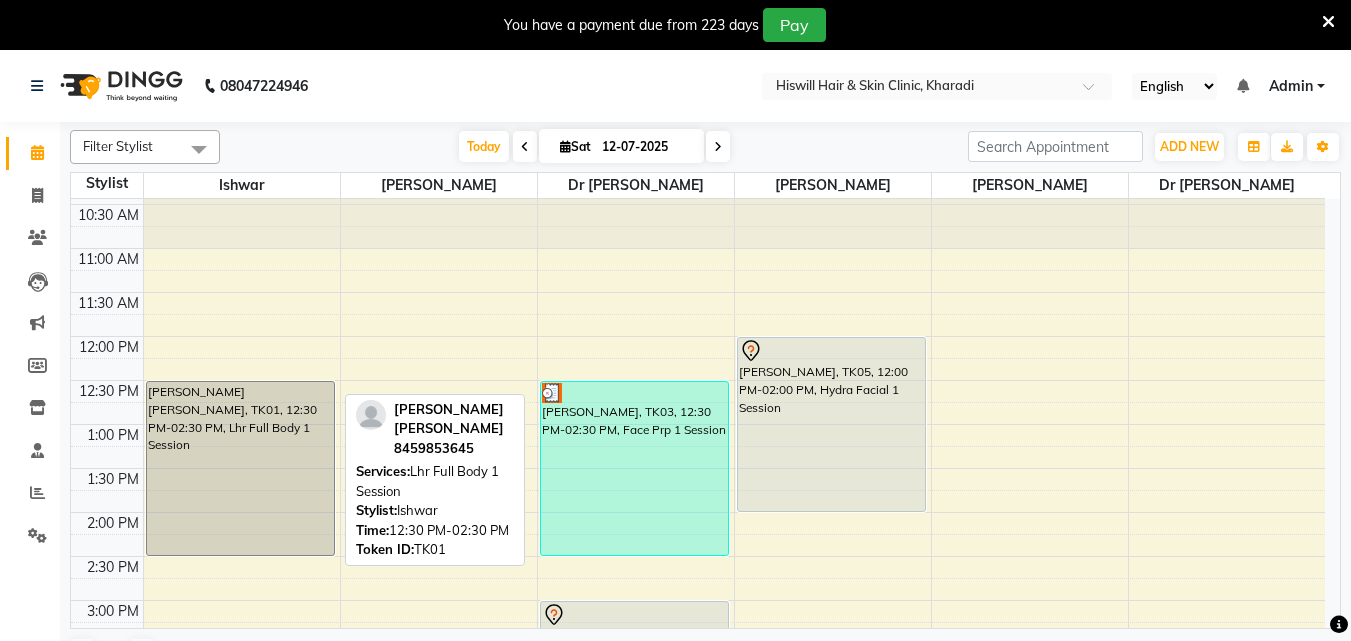 click on "[PERSON_NAME] [PERSON_NAME], TK01, 12:30 PM-02:30 PM, Lhr Full Body 1 Session" at bounding box center (240, 468) 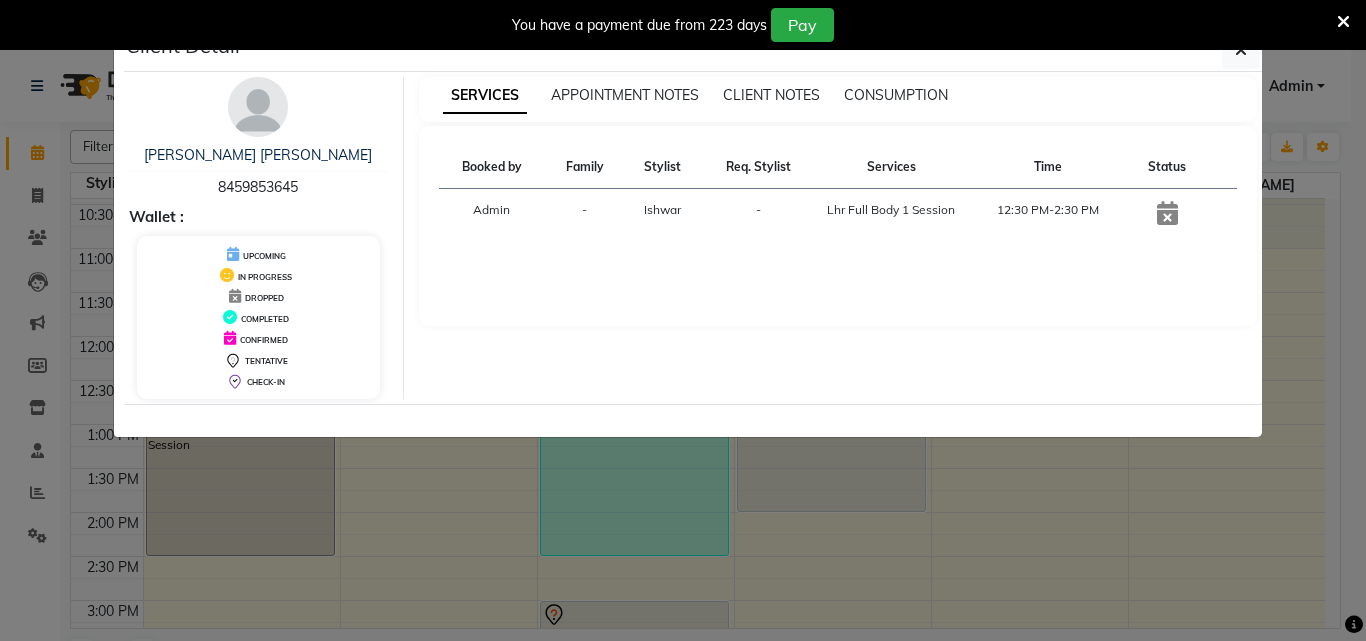 drag, startPoint x: 453, startPoint y: 501, endPoint x: 447, endPoint y: 489, distance: 13.416408 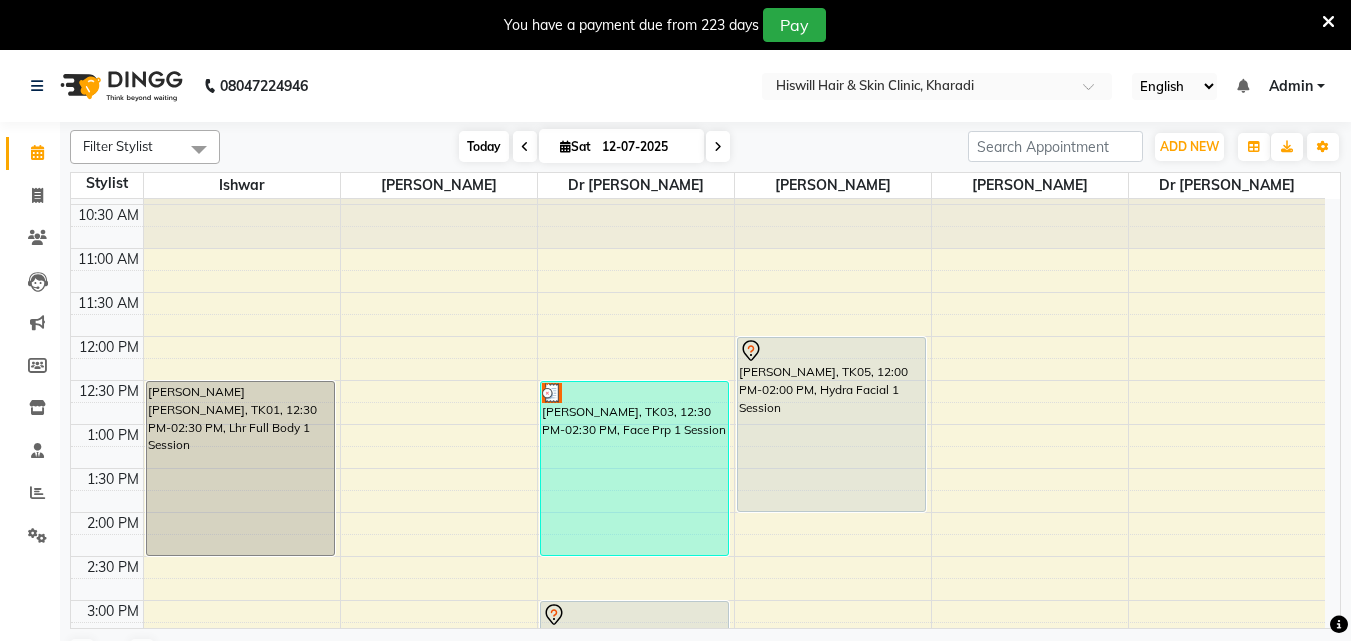 drag, startPoint x: 476, startPoint y: 154, endPoint x: 489, endPoint y: 108, distance: 47.801674 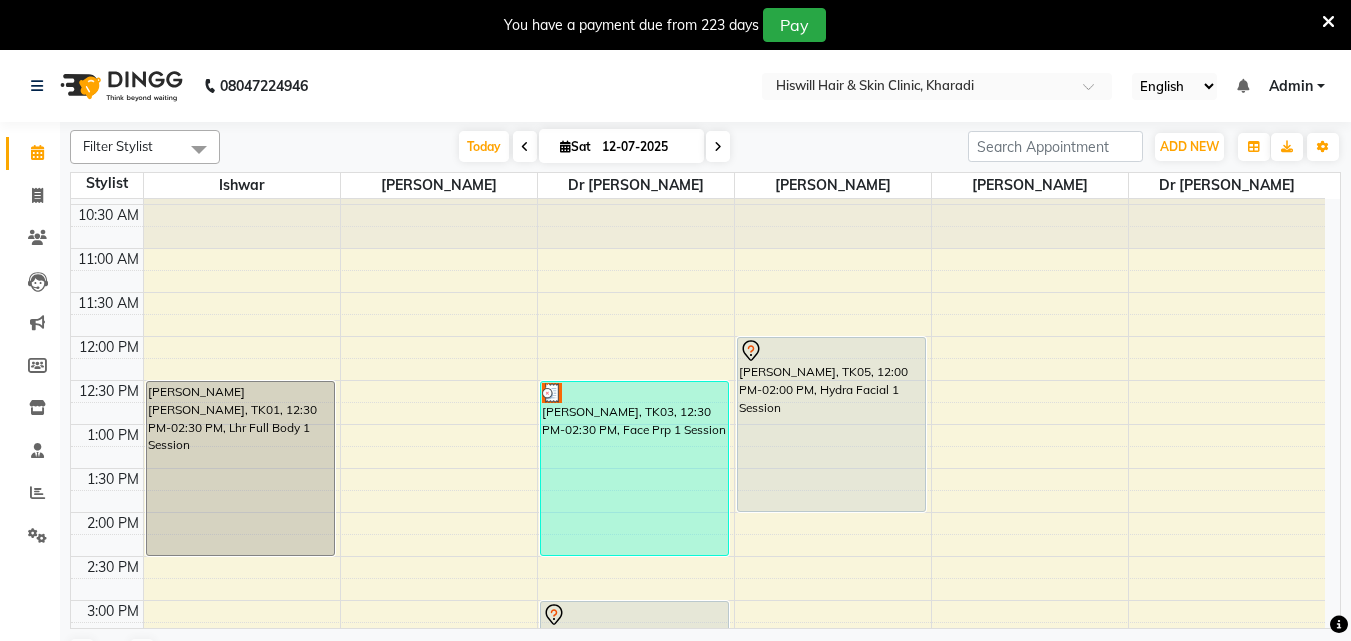 click on "Today" at bounding box center (484, 146) 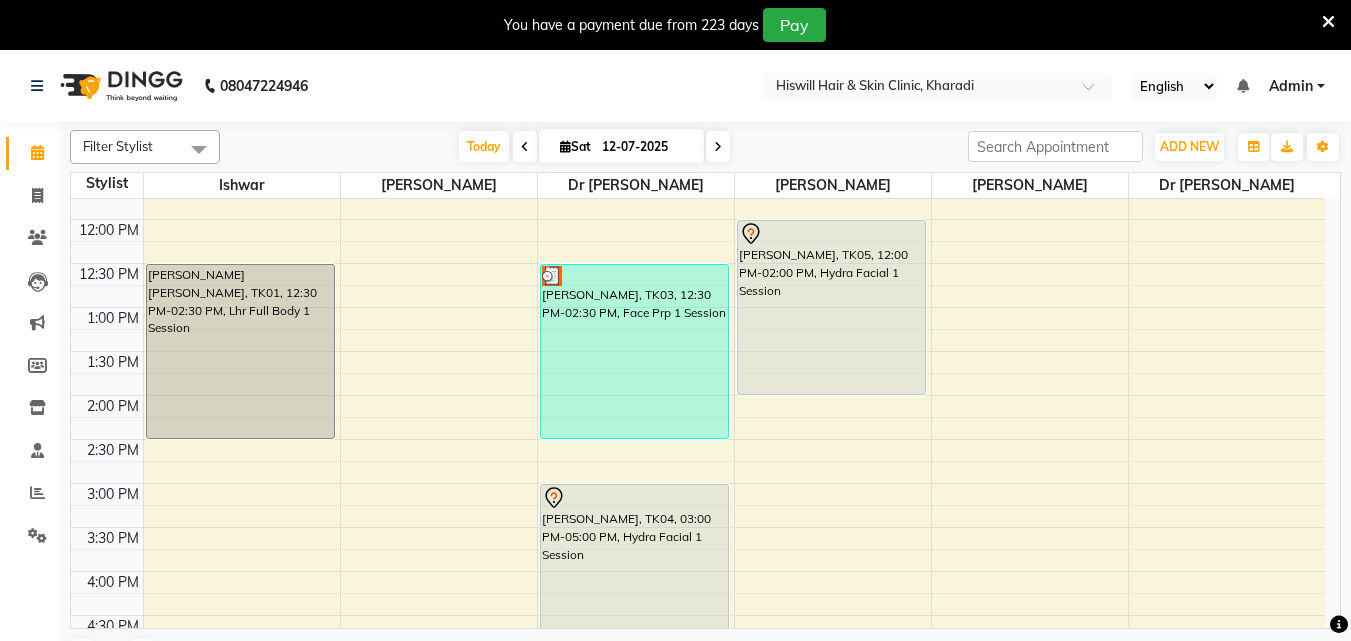 scroll, scrollTop: 100, scrollLeft: 0, axis: vertical 